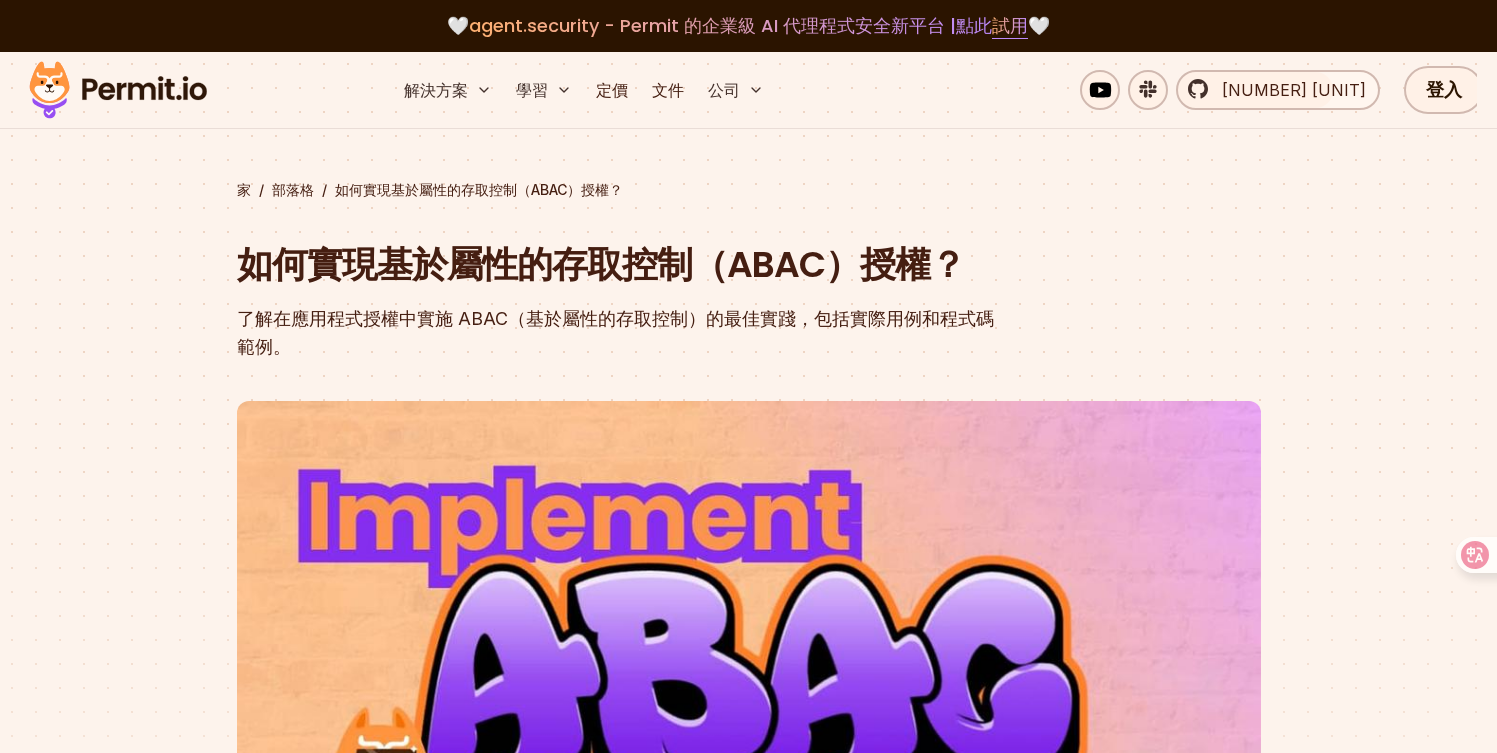 scroll, scrollTop: 0, scrollLeft: 0, axis: both 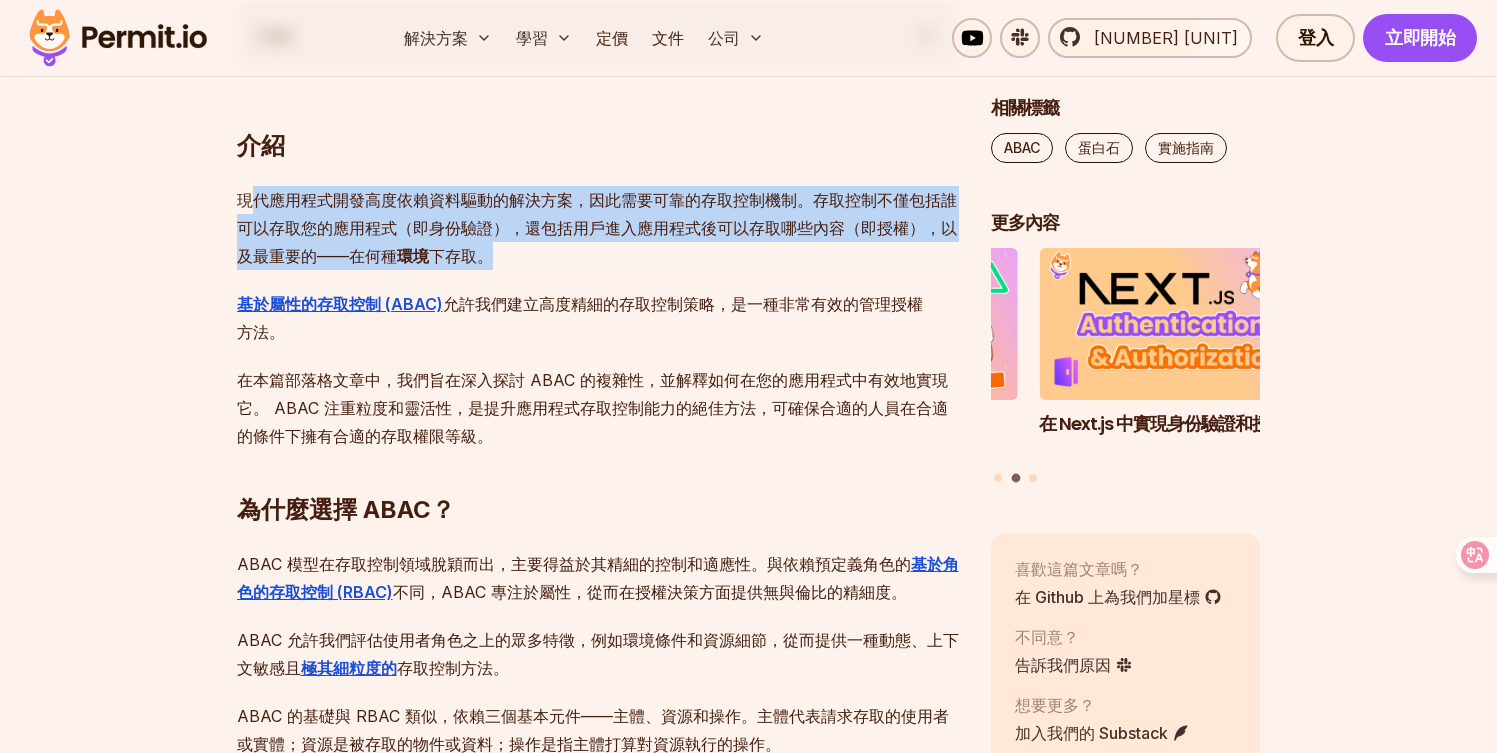 drag, startPoint x: 259, startPoint y: 197, endPoint x: 517, endPoint y: 258, distance: 265.1132 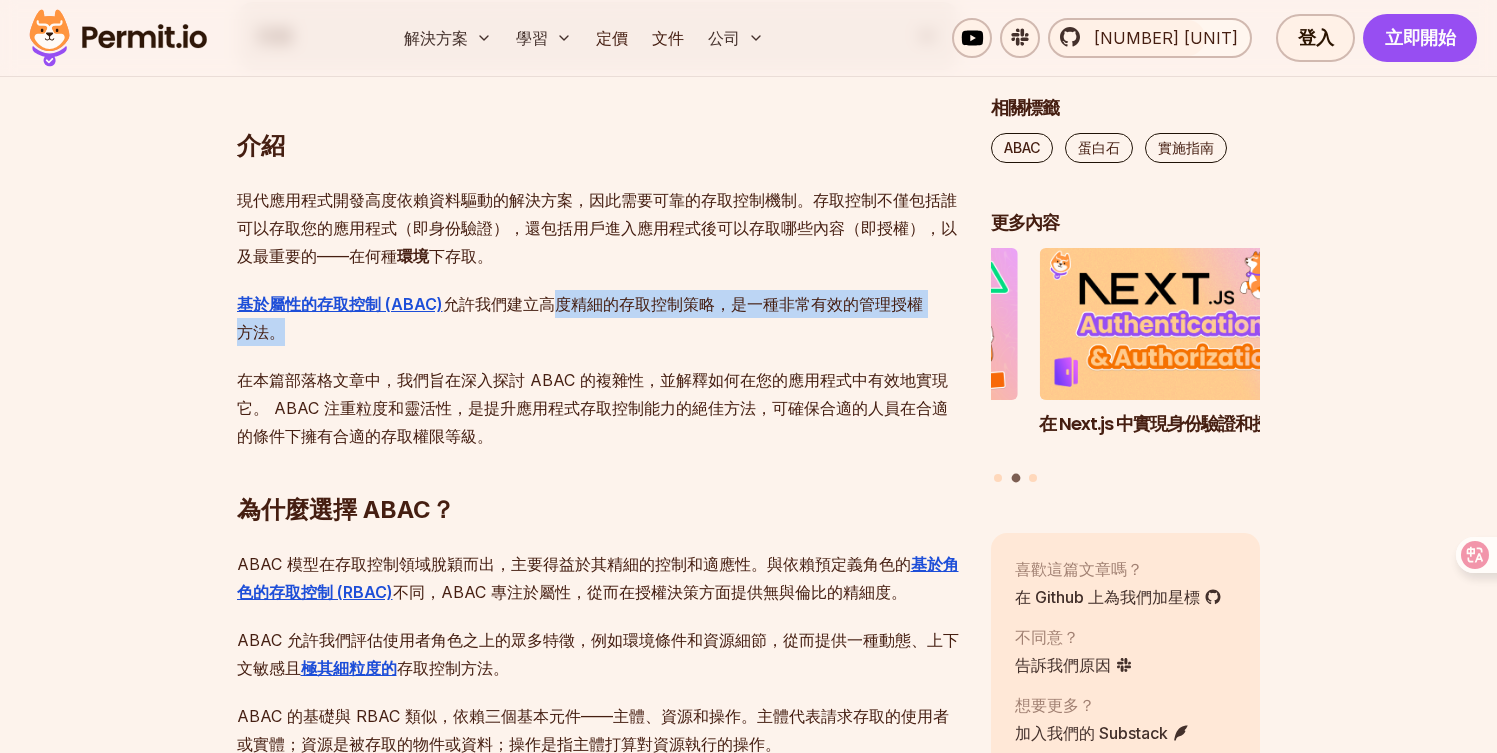 drag, startPoint x: 560, startPoint y: 300, endPoint x: 543, endPoint y: 337, distance: 40.718548 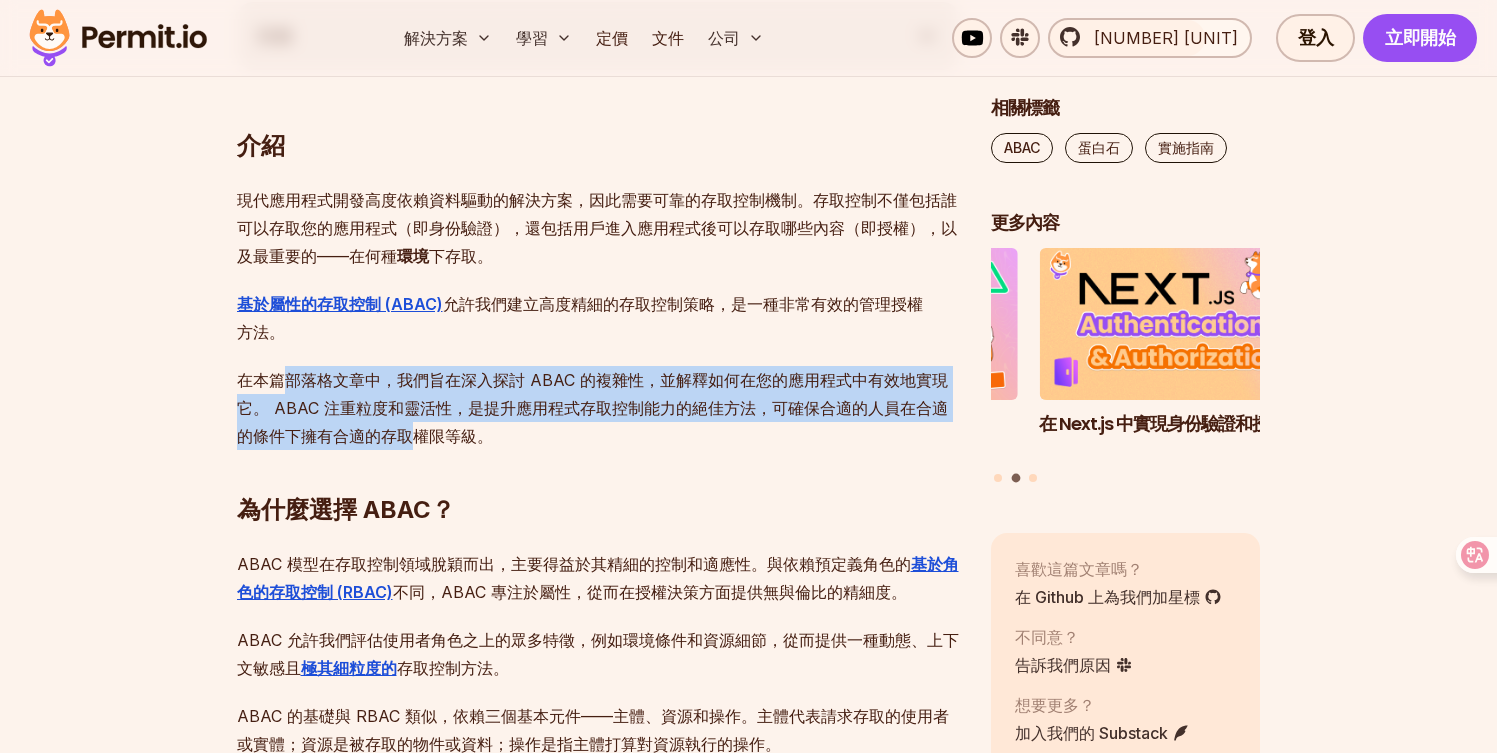 drag, startPoint x: 277, startPoint y: 380, endPoint x: 510, endPoint y: 423, distance: 236.93459 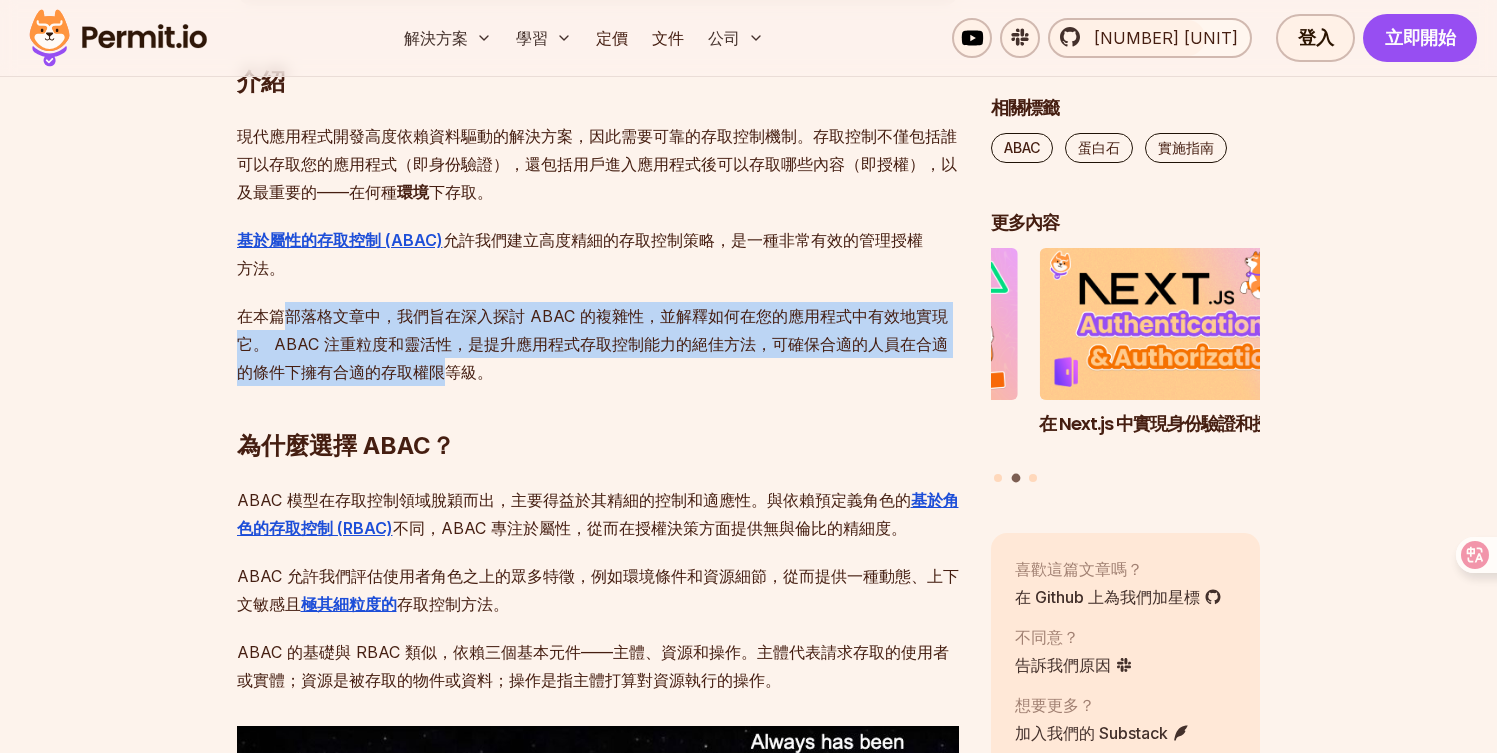 scroll, scrollTop: 1389, scrollLeft: 0, axis: vertical 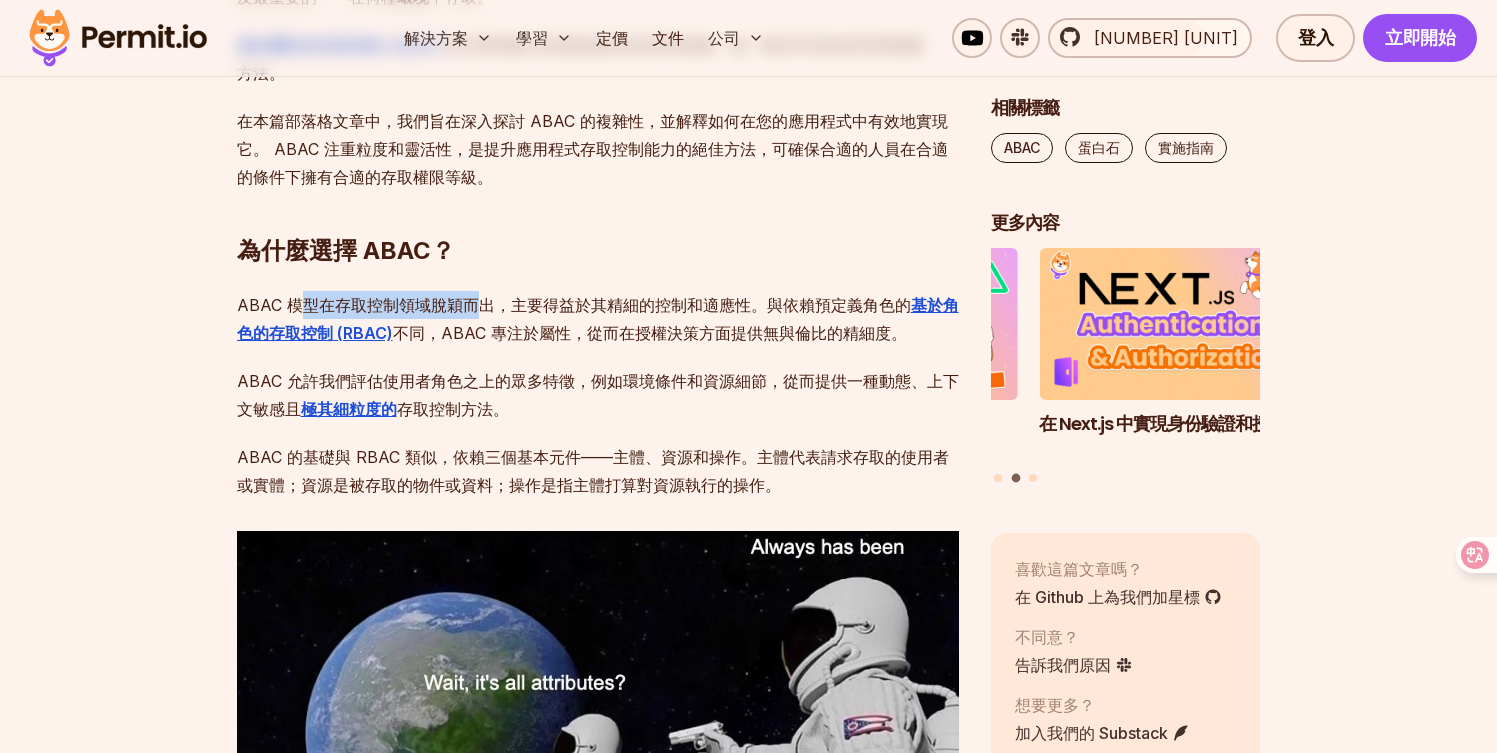 drag, startPoint x: 298, startPoint y: 299, endPoint x: 477, endPoint y: 298, distance: 179.00279 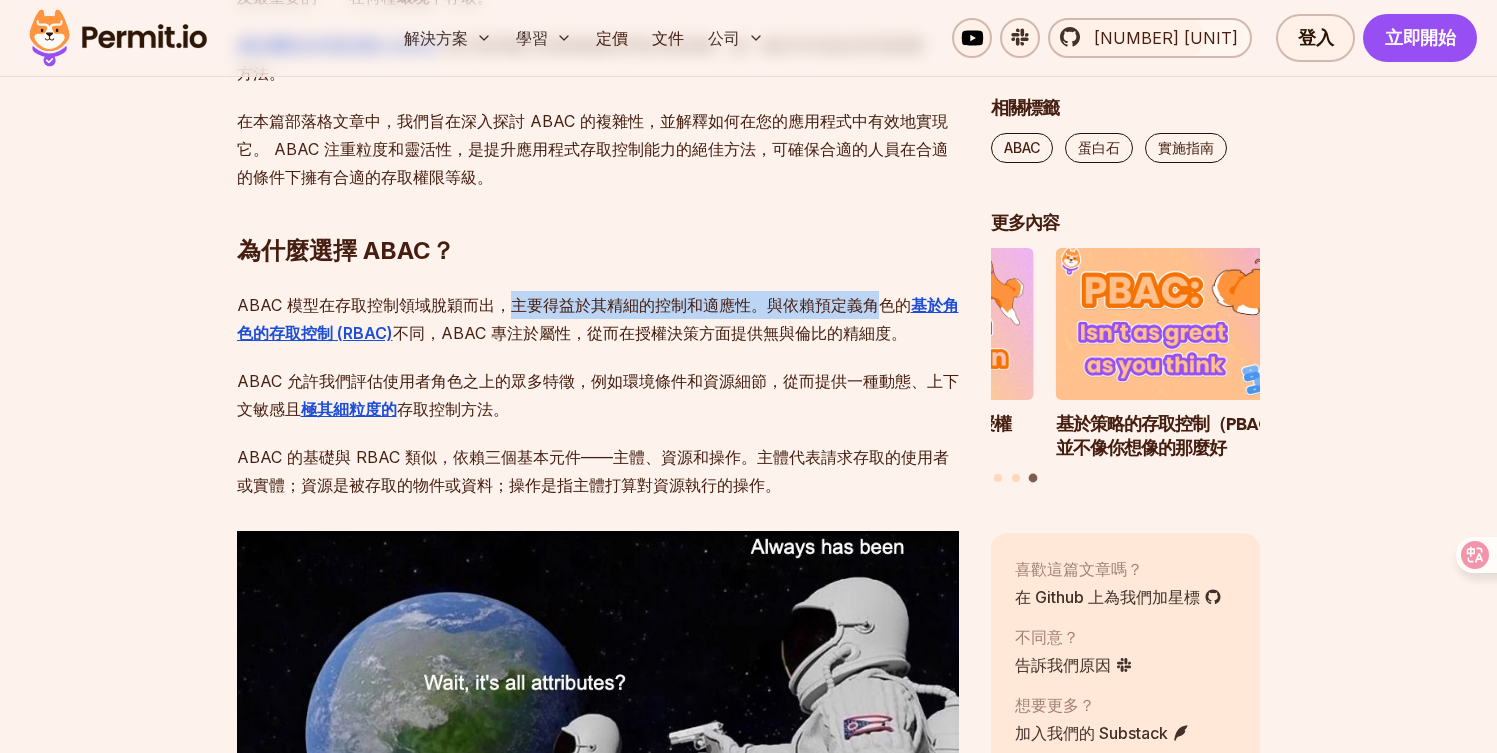 drag, startPoint x: 505, startPoint y: 298, endPoint x: 874, endPoint y: 294, distance: 369.02167 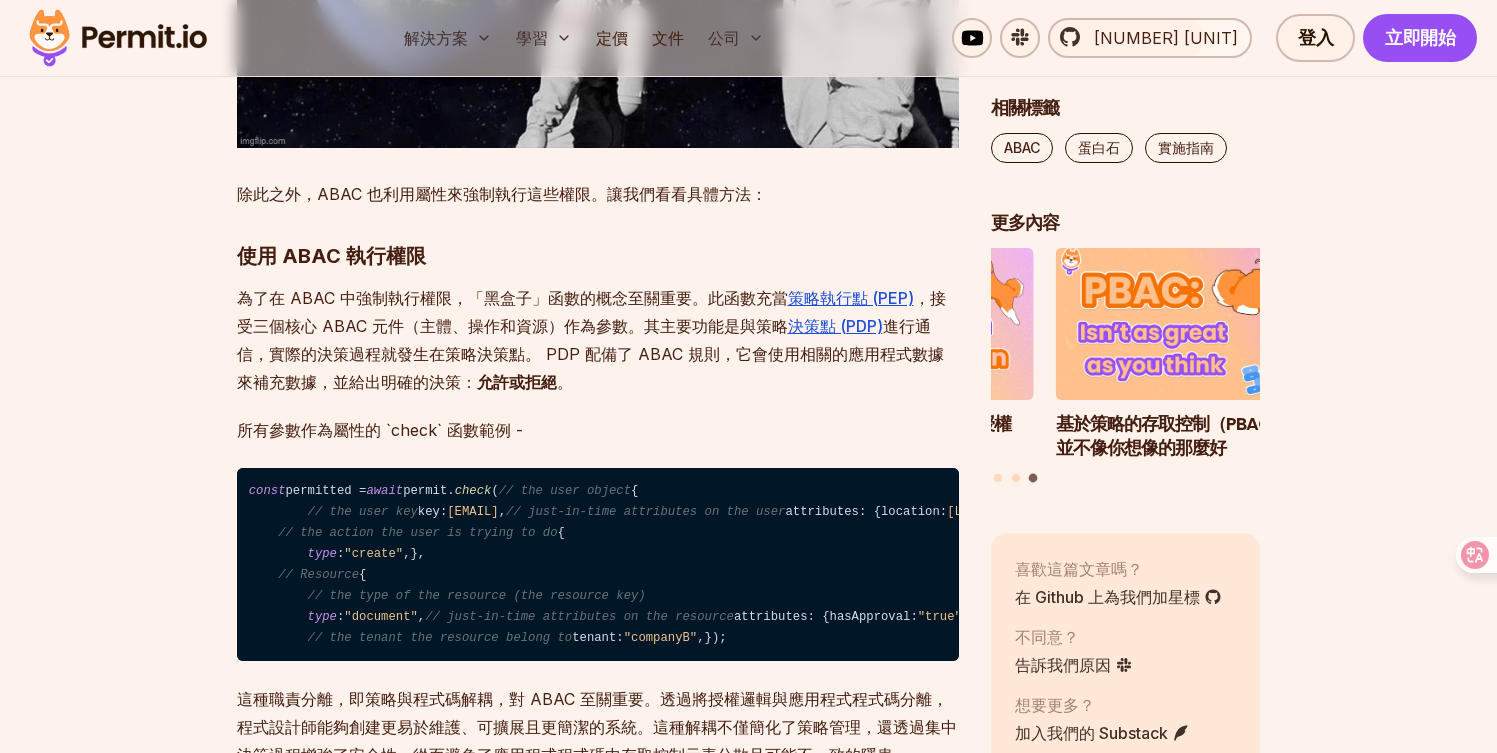 scroll, scrollTop: 2186, scrollLeft: 0, axis: vertical 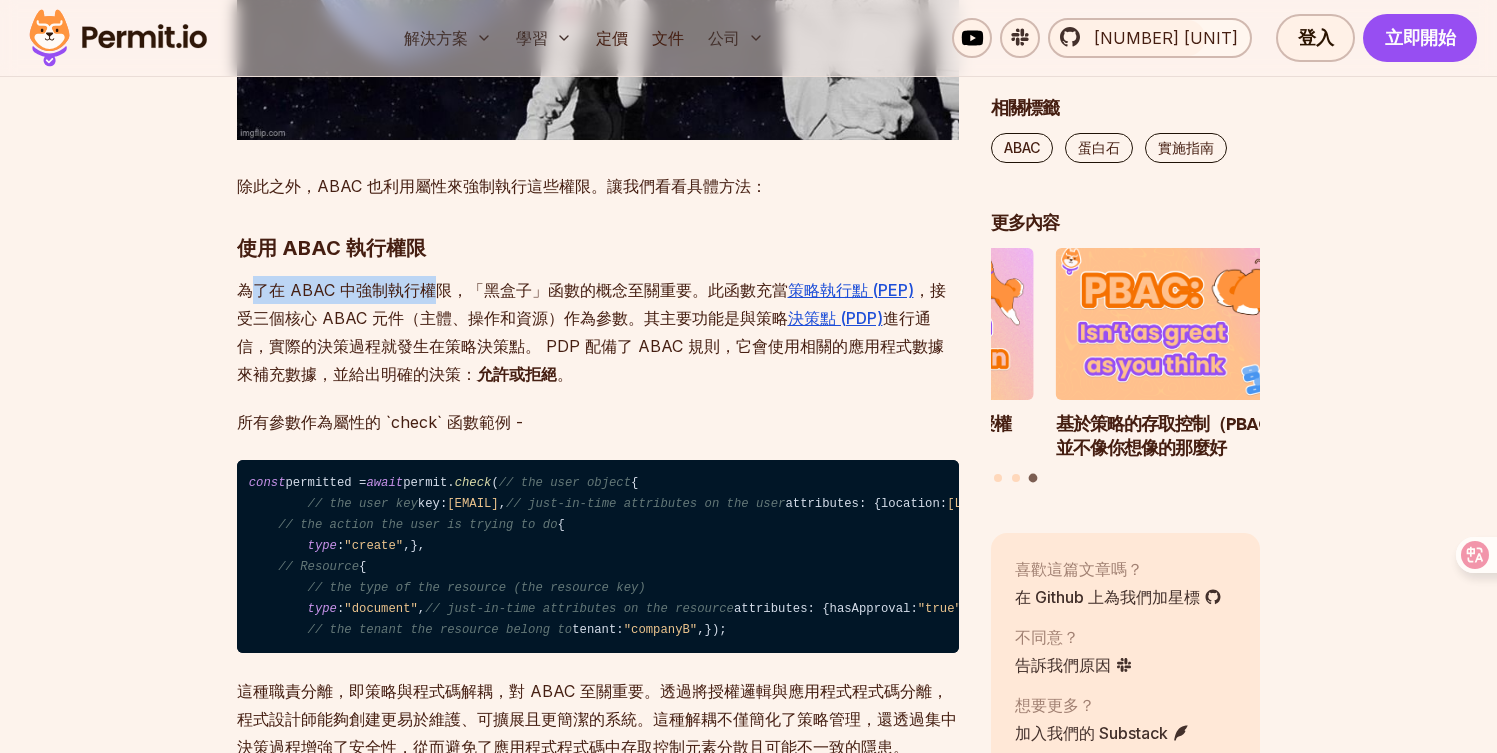 drag, startPoint x: 254, startPoint y: 288, endPoint x: 434, endPoint y: 287, distance: 180.00278 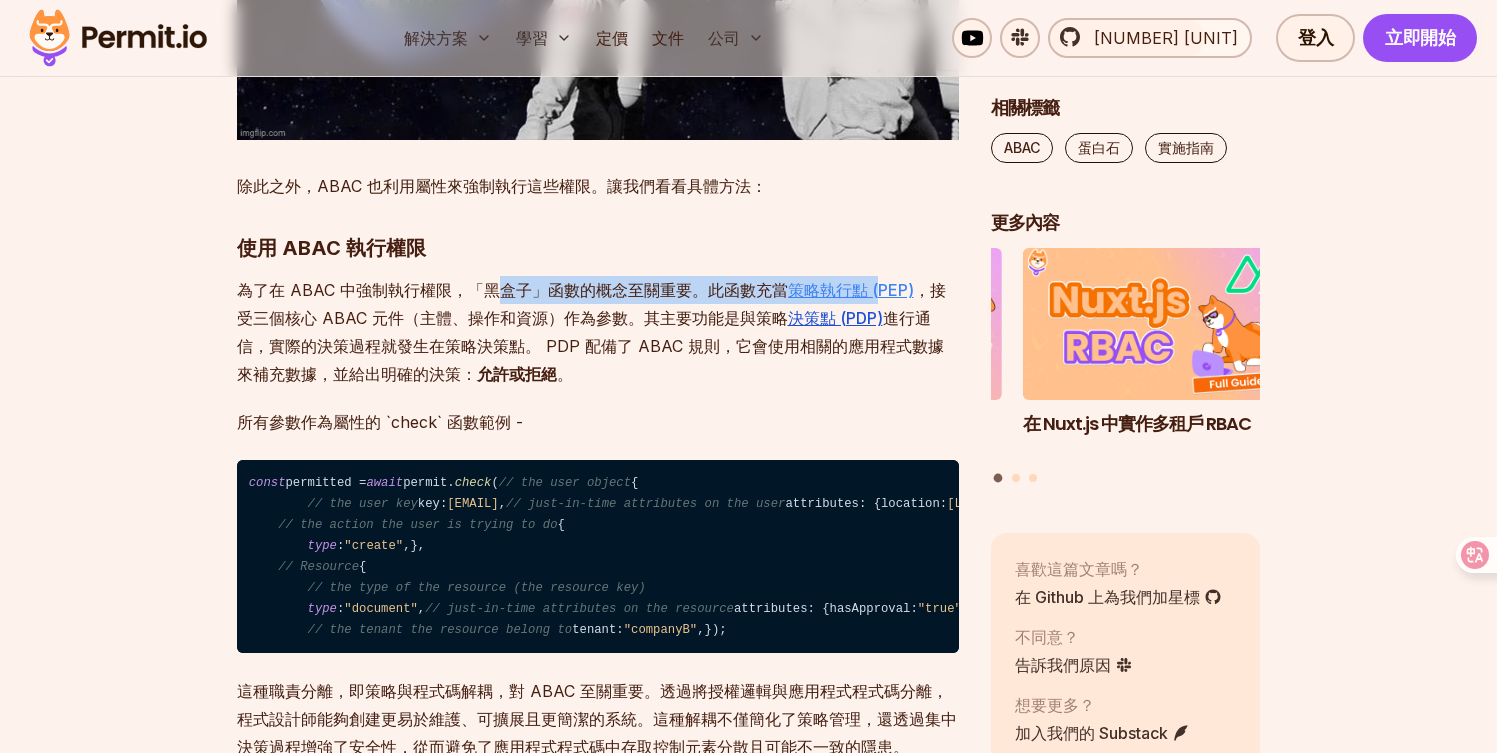 drag, startPoint x: 482, startPoint y: 290, endPoint x: 875, endPoint y: 285, distance: 393.0318 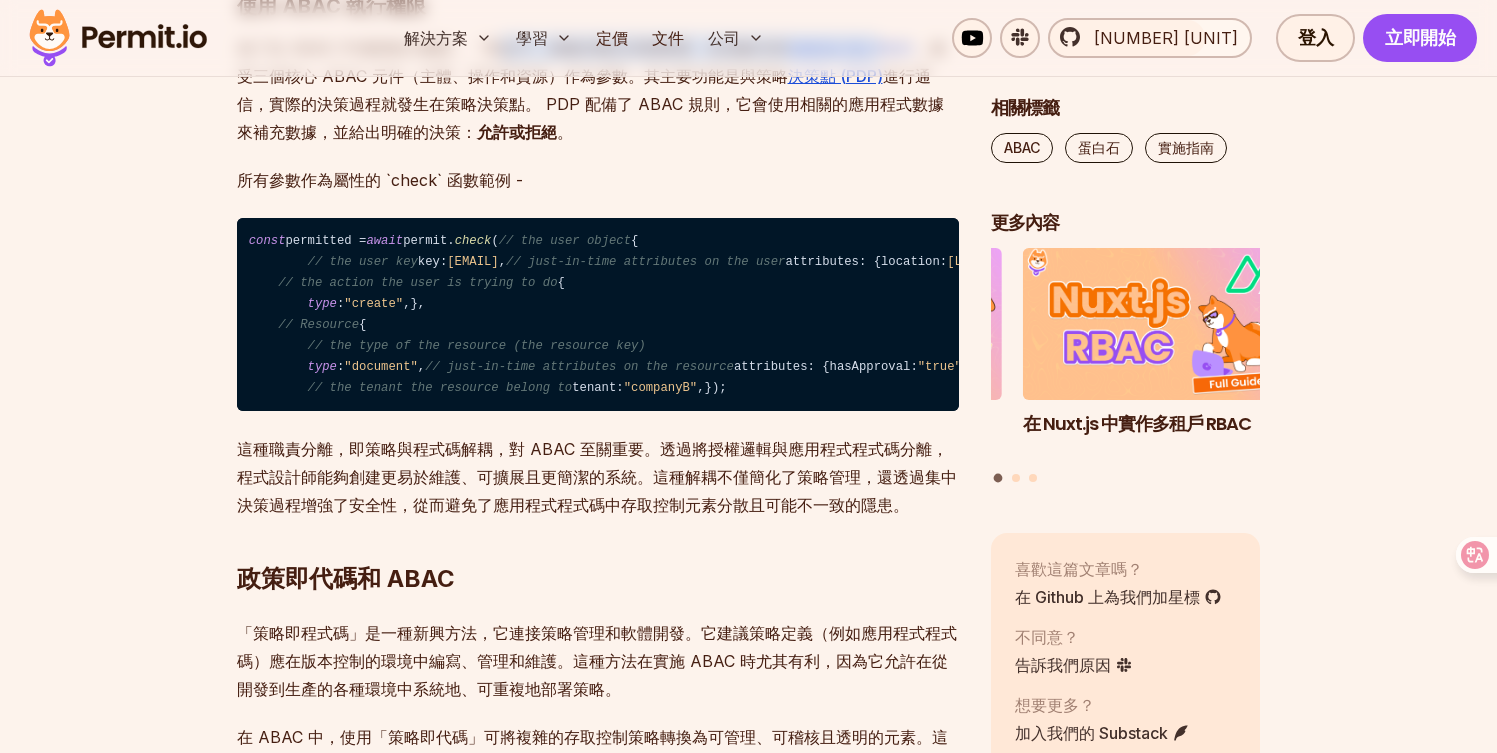 scroll, scrollTop: 2450, scrollLeft: 0, axis: vertical 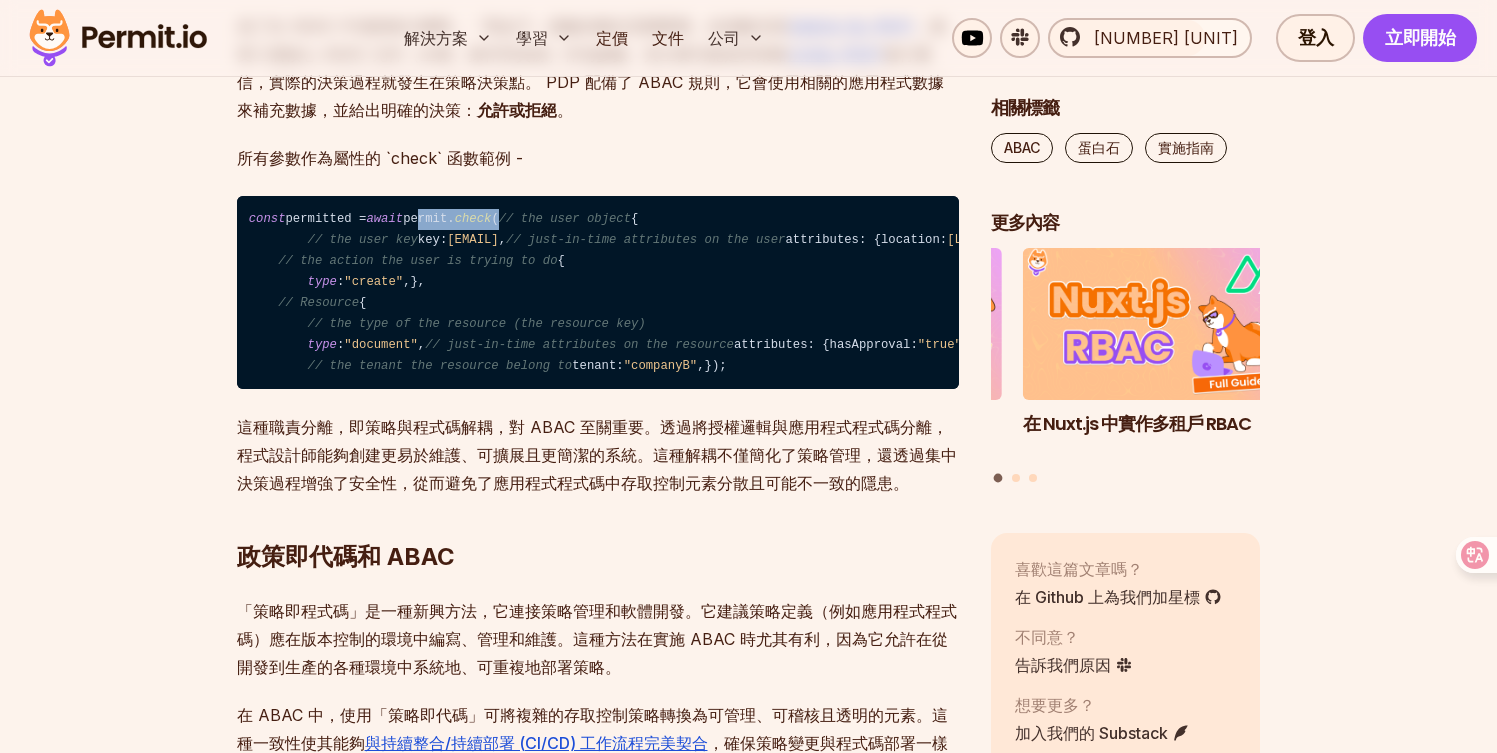 drag, startPoint x: 435, startPoint y: 219, endPoint x: 518, endPoint y: 218, distance: 83.00603 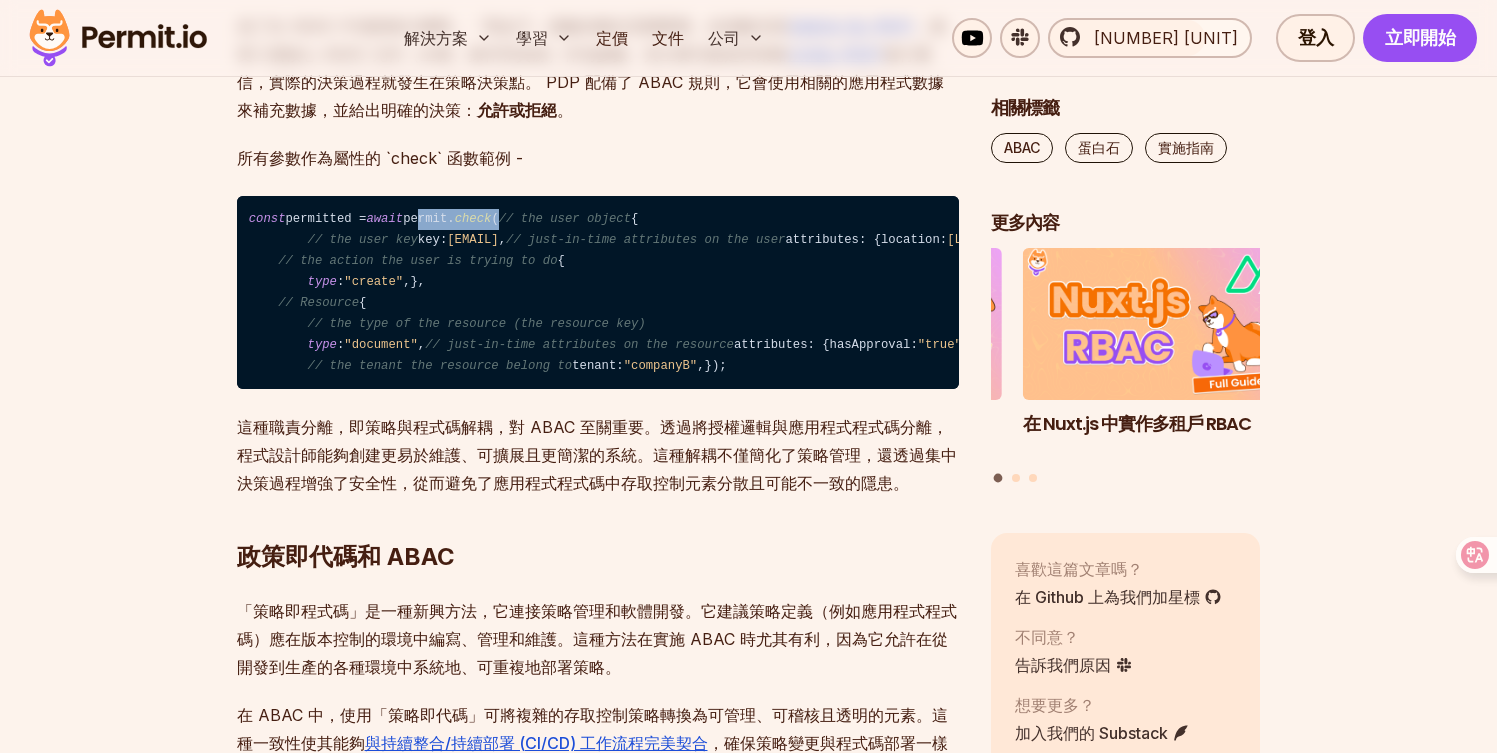 drag, startPoint x: 304, startPoint y: 349, endPoint x: 393, endPoint y: 347, distance: 89.02247 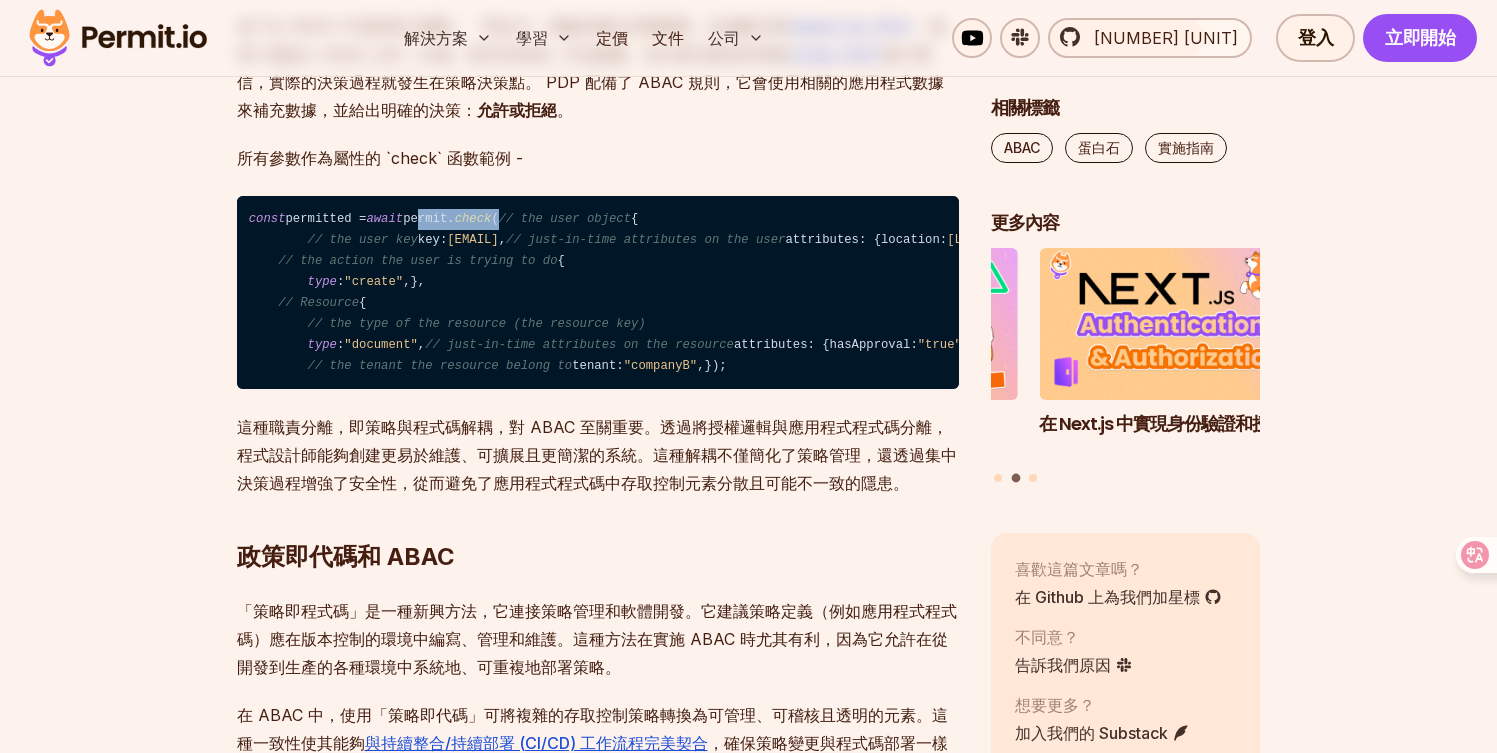 drag, startPoint x: 340, startPoint y: 368, endPoint x: 446, endPoint y: 382, distance: 106.92053 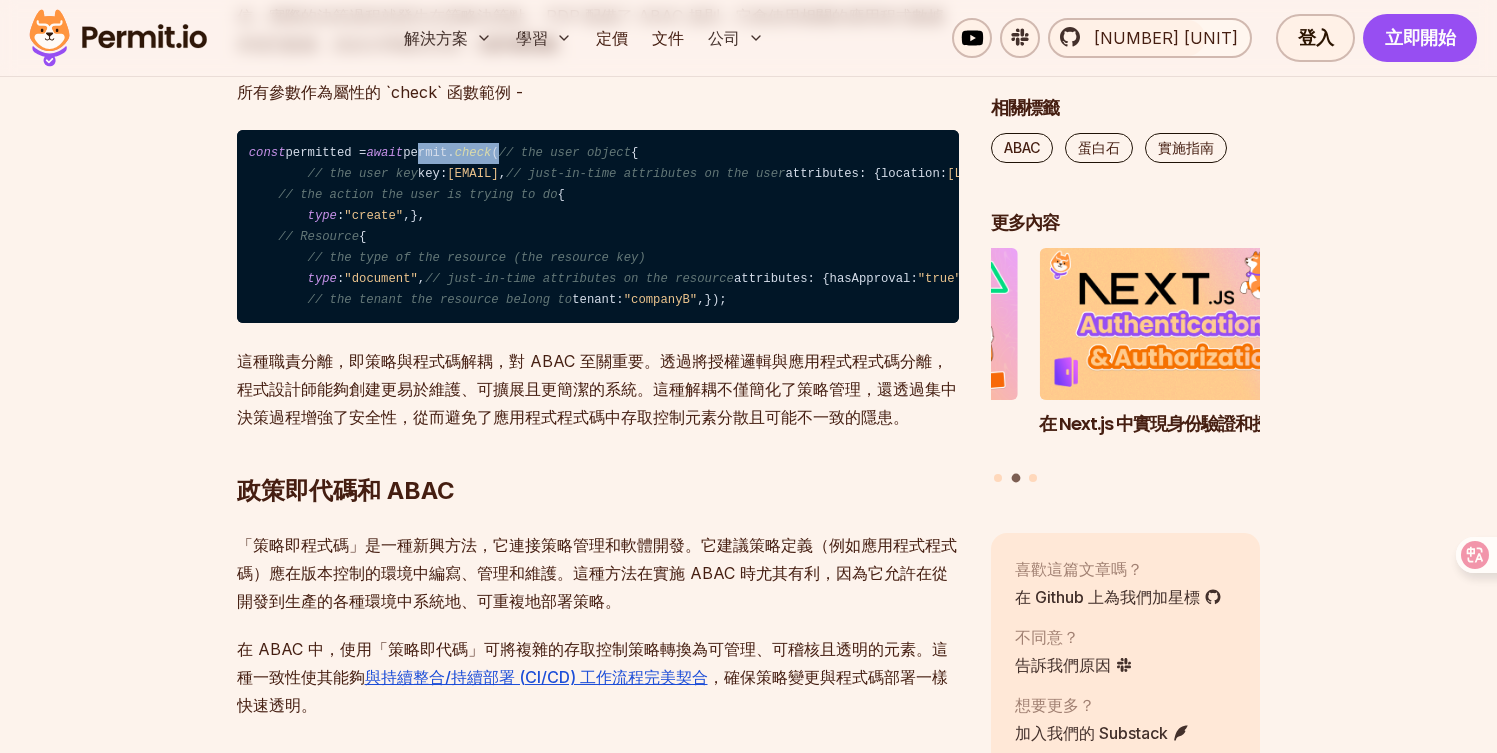 scroll, scrollTop: 2597, scrollLeft: 0, axis: vertical 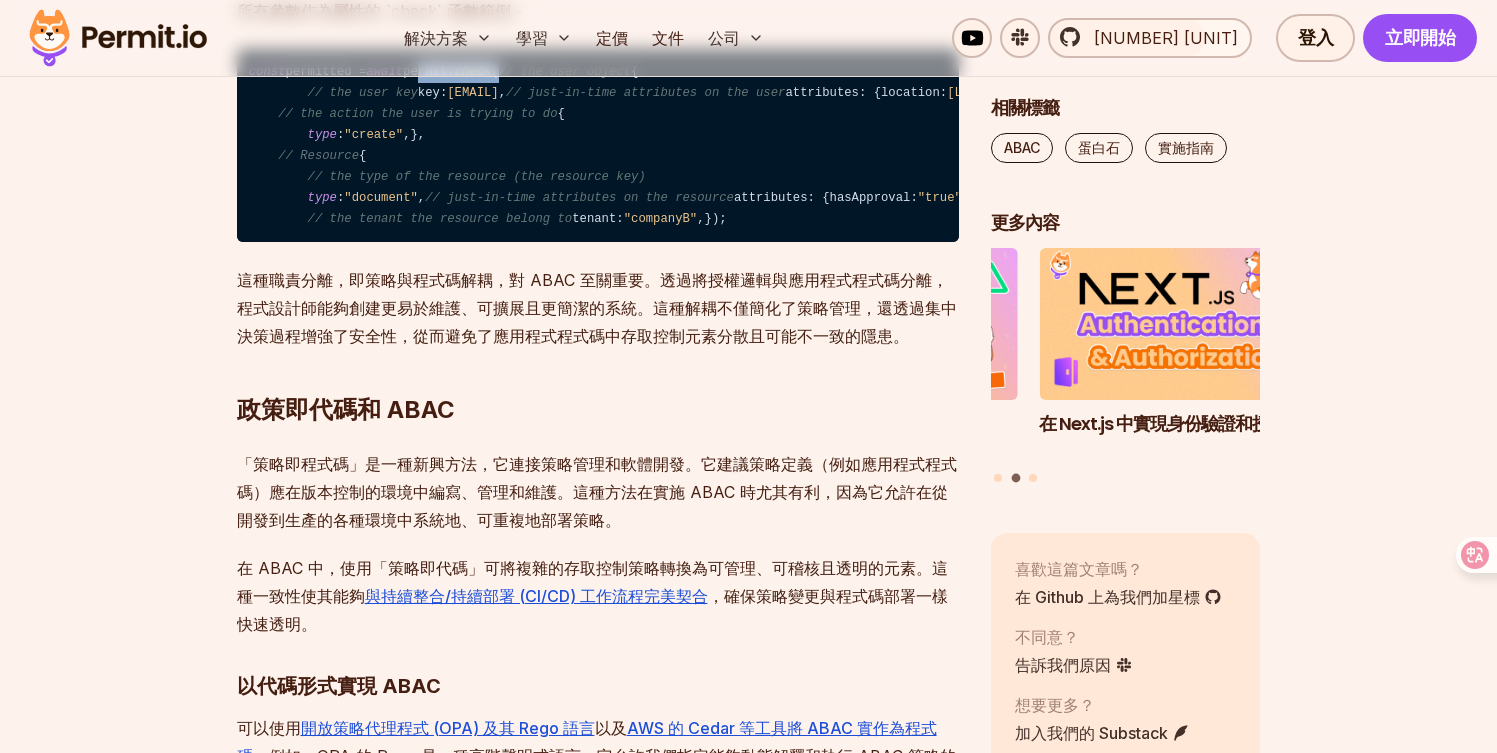 drag, startPoint x: 308, startPoint y: 452, endPoint x: 401, endPoint y: 522, distance: 116.40017 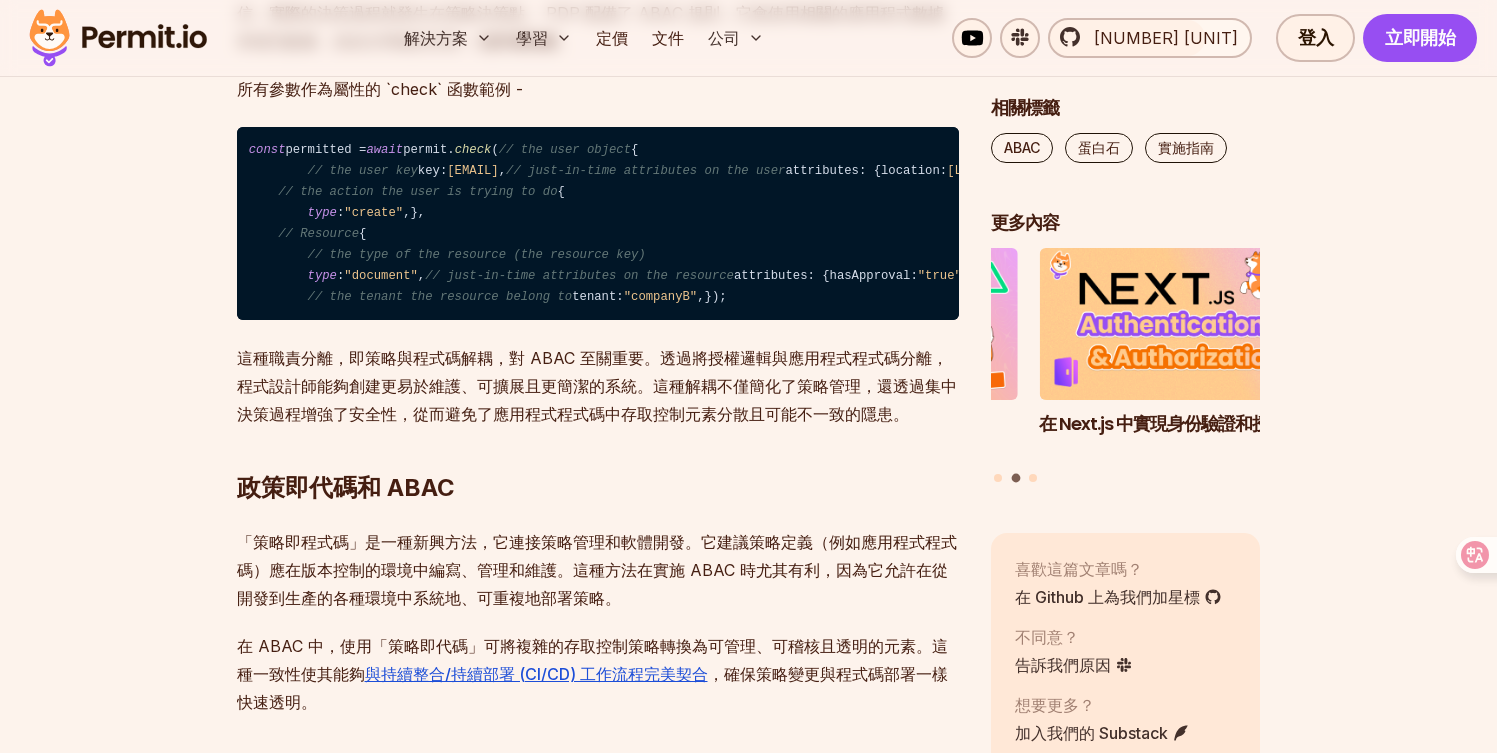click on "const  permitted =  await  permit. check (
// the user object
{
// the user key
key:  "john@permit.io" ,
// just-in-time attributes on the user
attributes: {
location:  "England" ,
department:  "Engineering" ,
},
},
// the action the user is trying to do
{
type :  "create" ,
},
// Resource
{
// the type of the resource (the resource key)
type :  "document" ,
// just-in-time attributes on the resource
attributes: {
hasApproval:  "true" ,
},
// the tenant the resource belong to
tenant:  "companyB" ,
}
);" at bounding box center (598, 223) 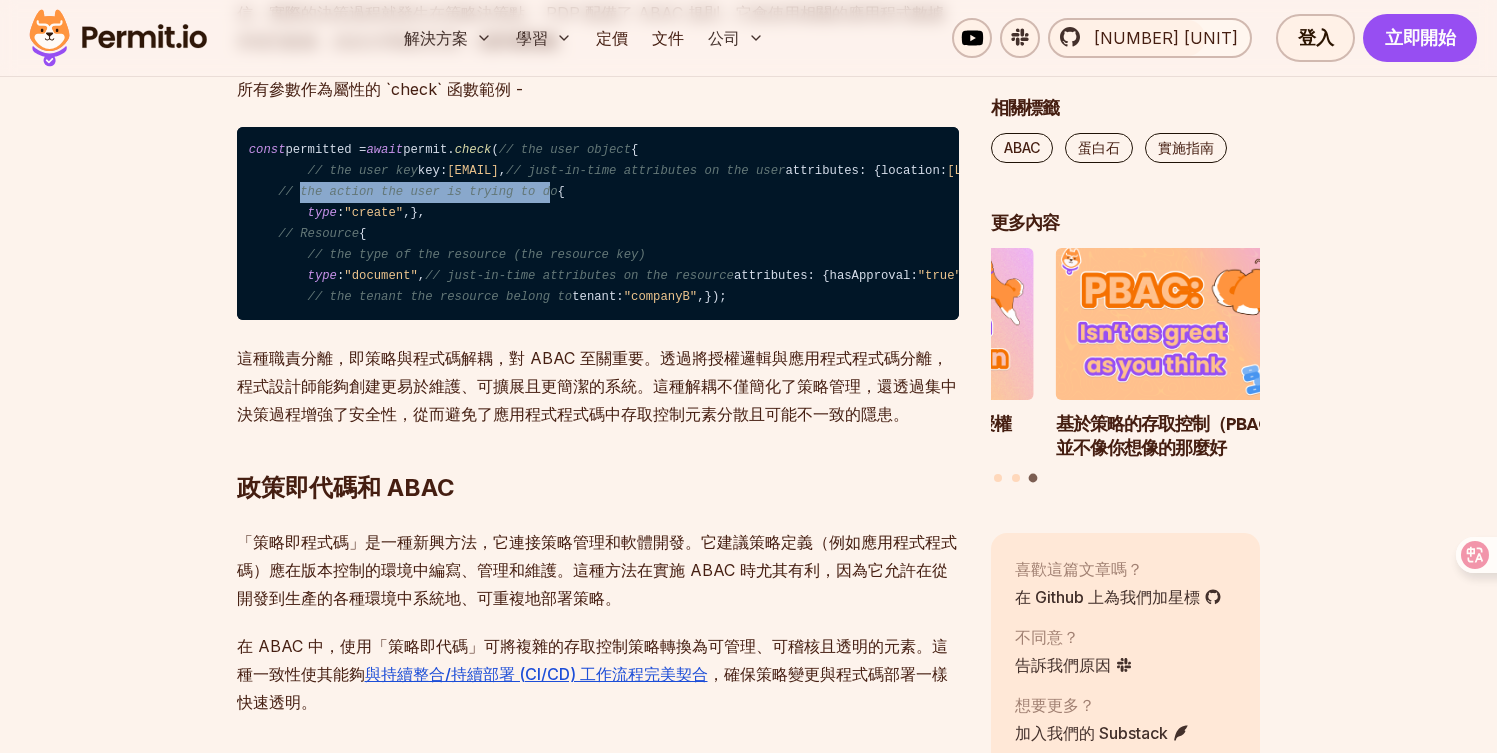 drag, startPoint x: 301, startPoint y: 381, endPoint x: 556, endPoint y: 395, distance: 255.38402 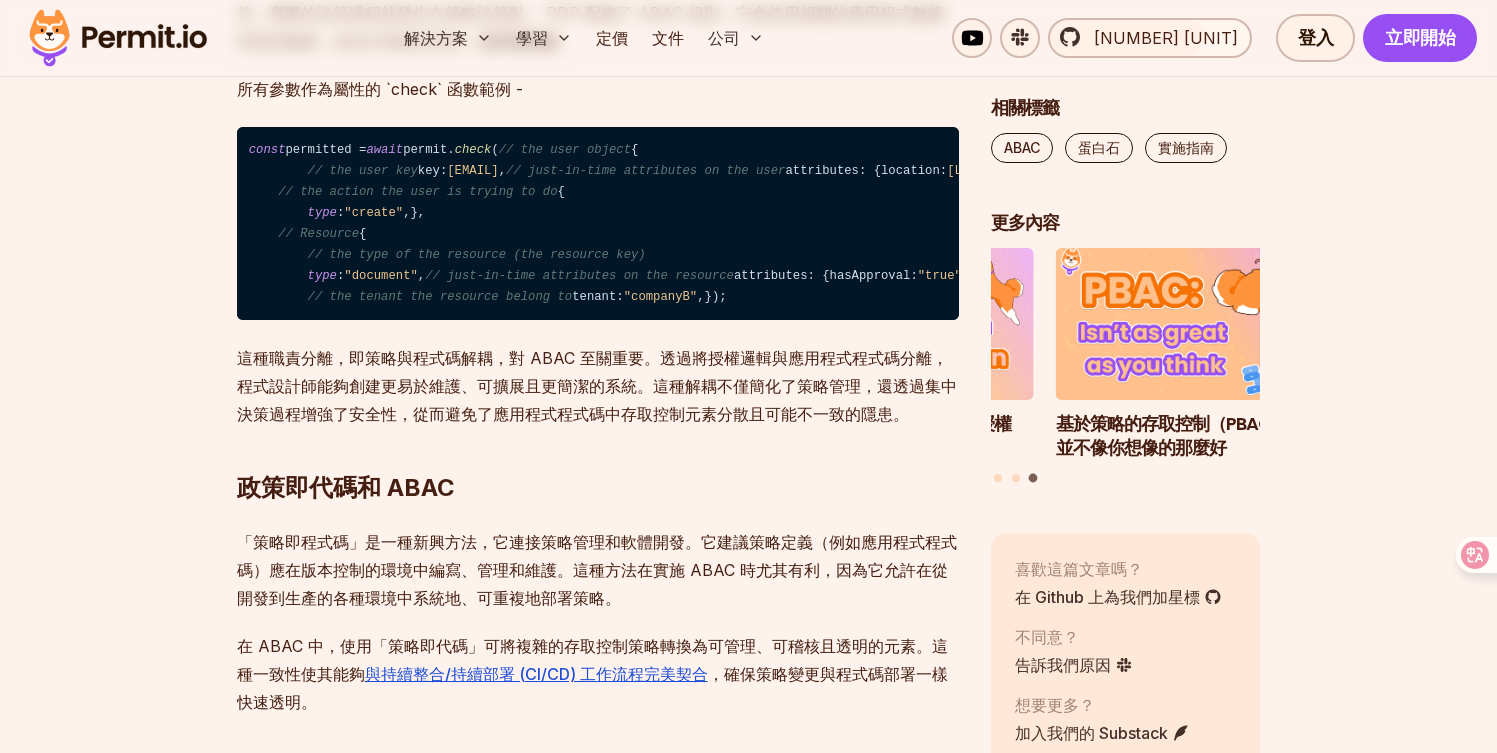 click on "const  permitted =  await  permit. check (
// the user object
{
// the user key
key:  "john@permit.io" ,
// just-in-time attributes on the user
attributes: {
location:  "England" ,
department:  "Engineering" ,
},
},
// the action the user is trying to do
{
type :  "create" ,
},
// Resource
{
// the type of the resource (the resource key)
type :  "document" ,
// just-in-time attributes on the resource
attributes: {
hasApproval:  "true" ,
},
// the tenant the resource belong to
tenant:  "companyB" ,
}
);" at bounding box center [598, 223] 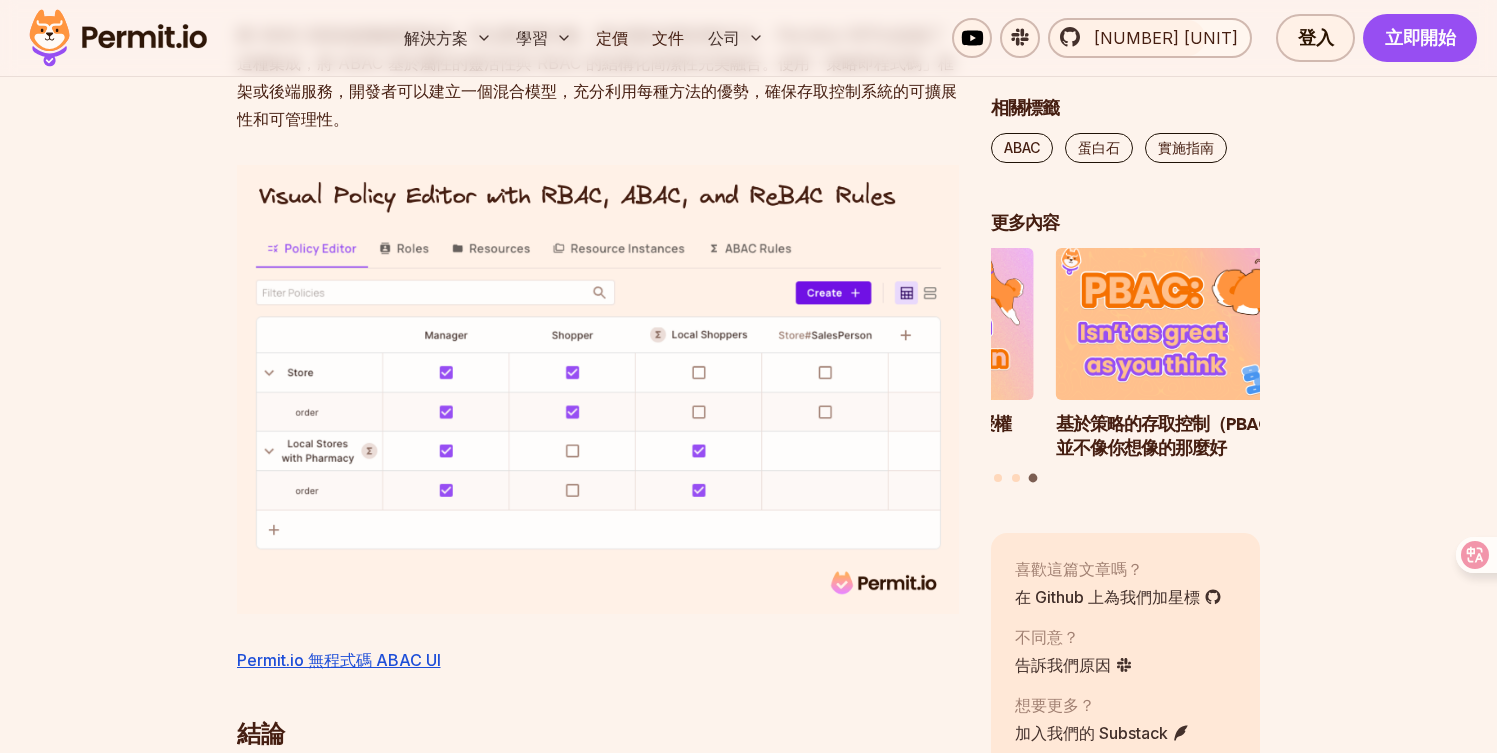 scroll, scrollTop: 7937, scrollLeft: 0, axis: vertical 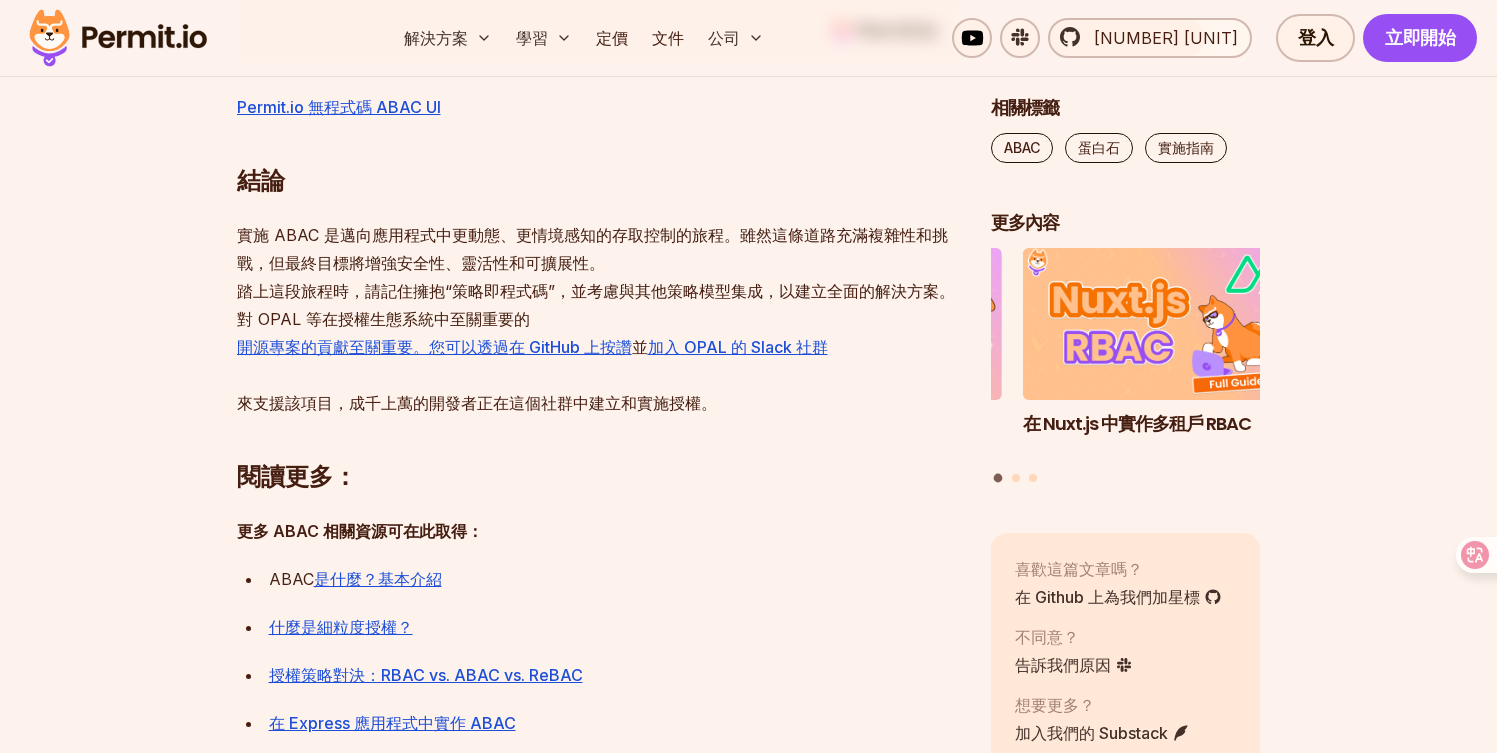 drag, startPoint x: 318, startPoint y: 151, endPoint x: 870, endPoint y: 151, distance: 552 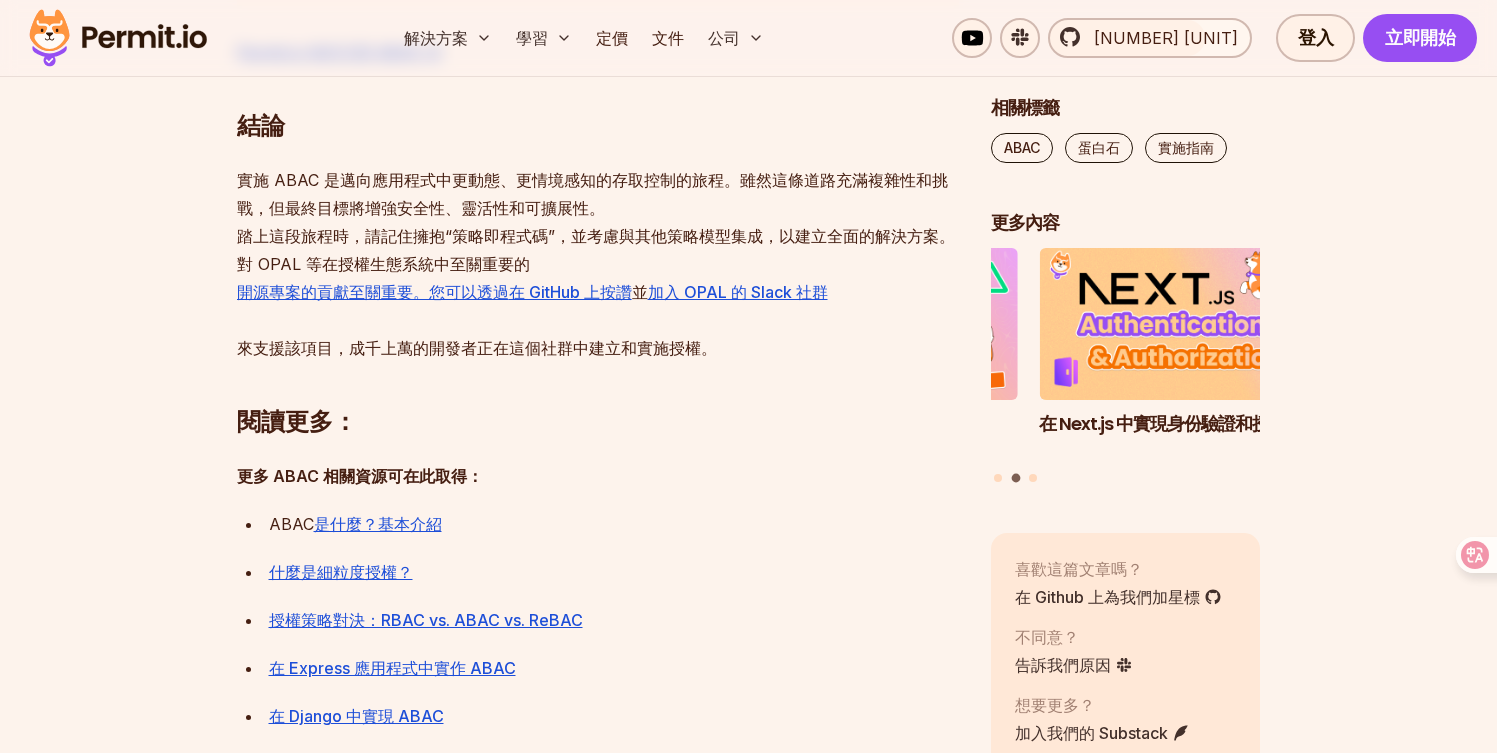 scroll, scrollTop: 7938, scrollLeft: 0, axis: vertical 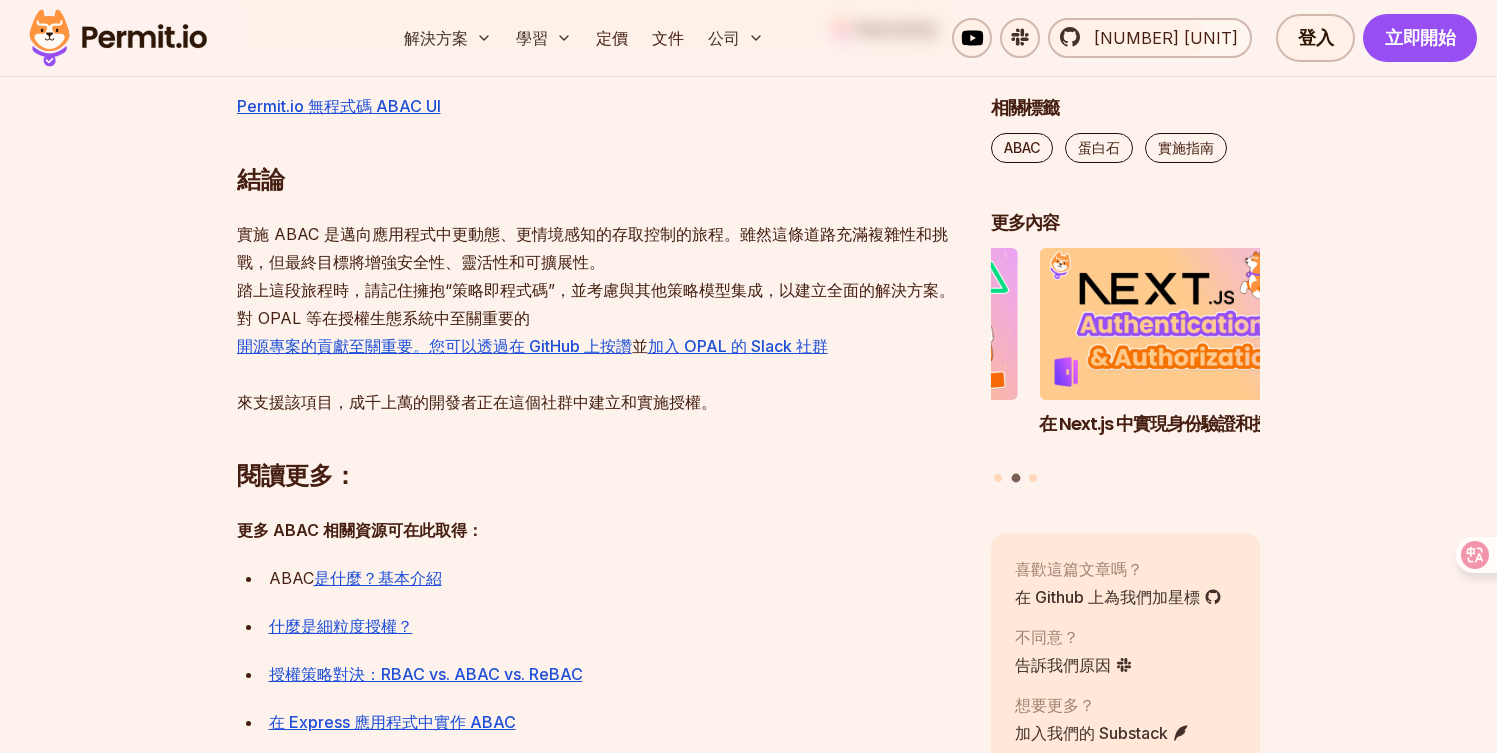 drag, startPoint x: 248, startPoint y: 258, endPoint x: 428, endPoint y: 261, distance: 180.025 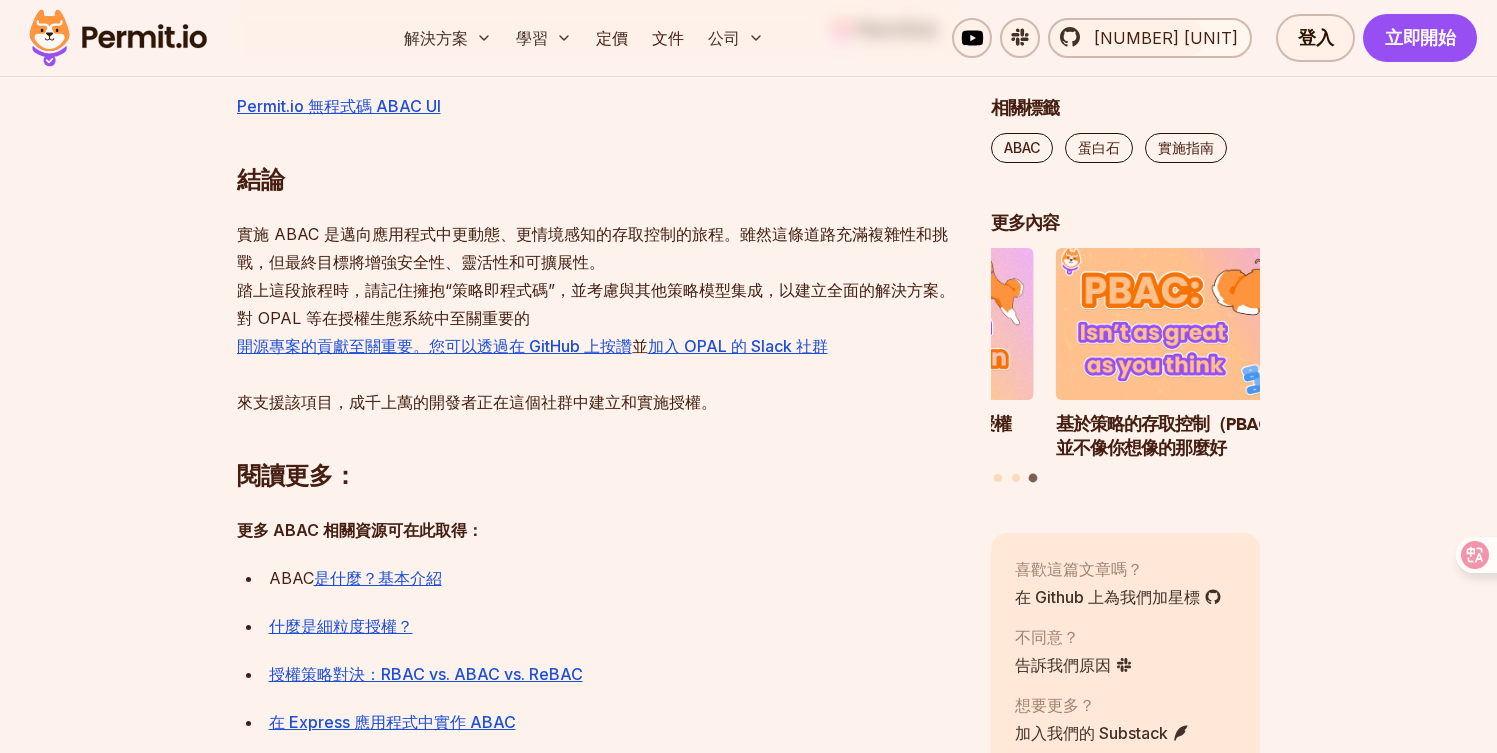 drag, startPoint x: 644, startPoint y: 289, endPoint x: 732, endPoint y: 288, distance: 88.005684 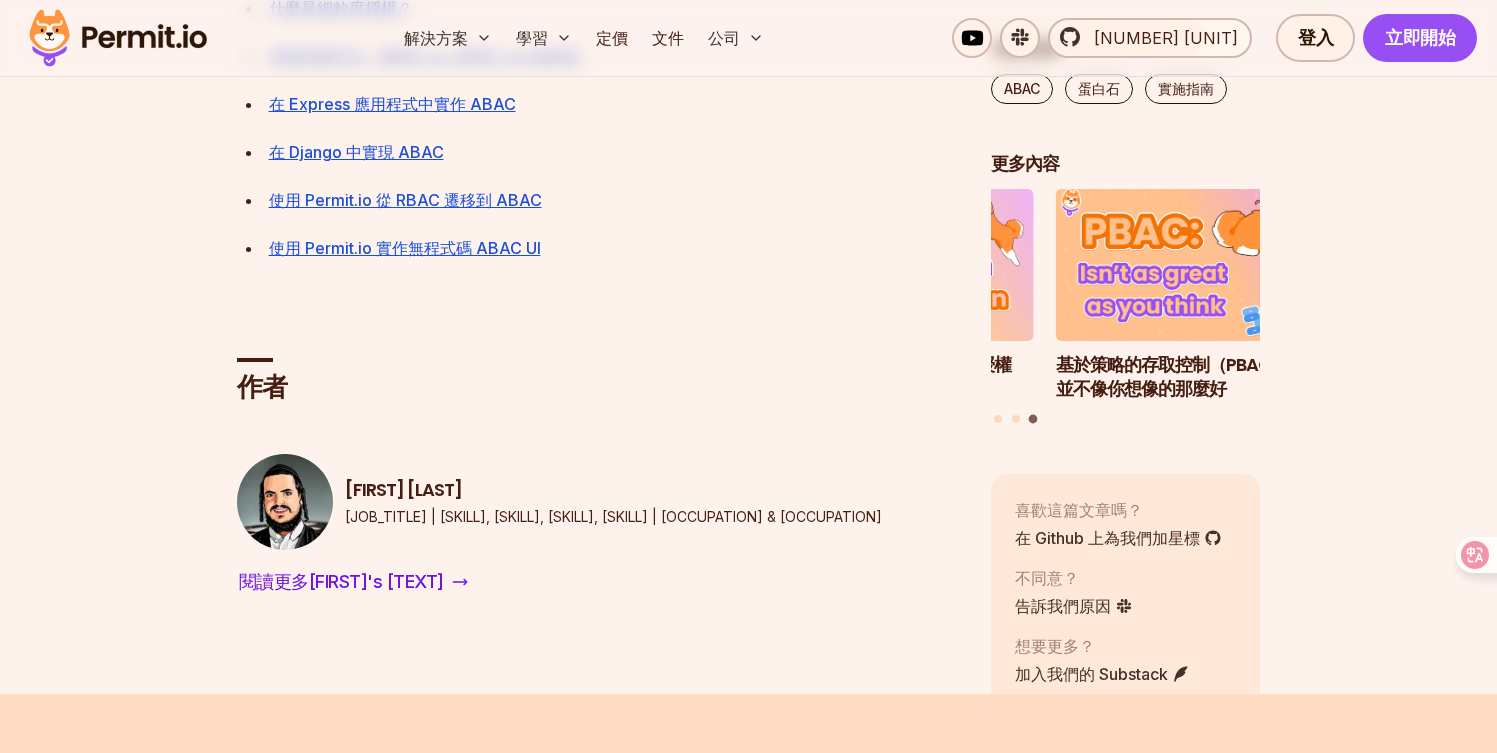 scroll, scrollTop: 8557, scrollLeft: 0, axis: vertical 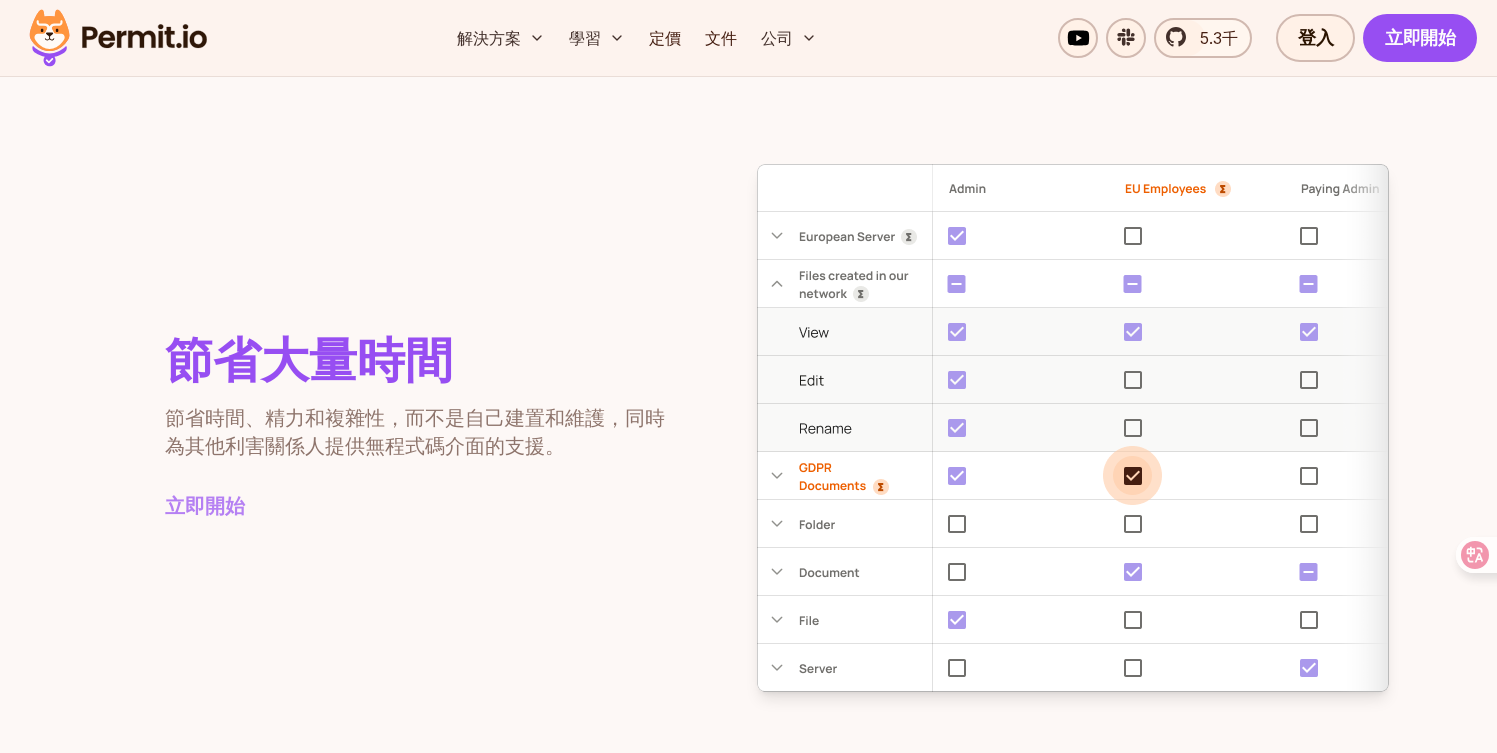 click on "立即開始" at bounding box center [205, 506] 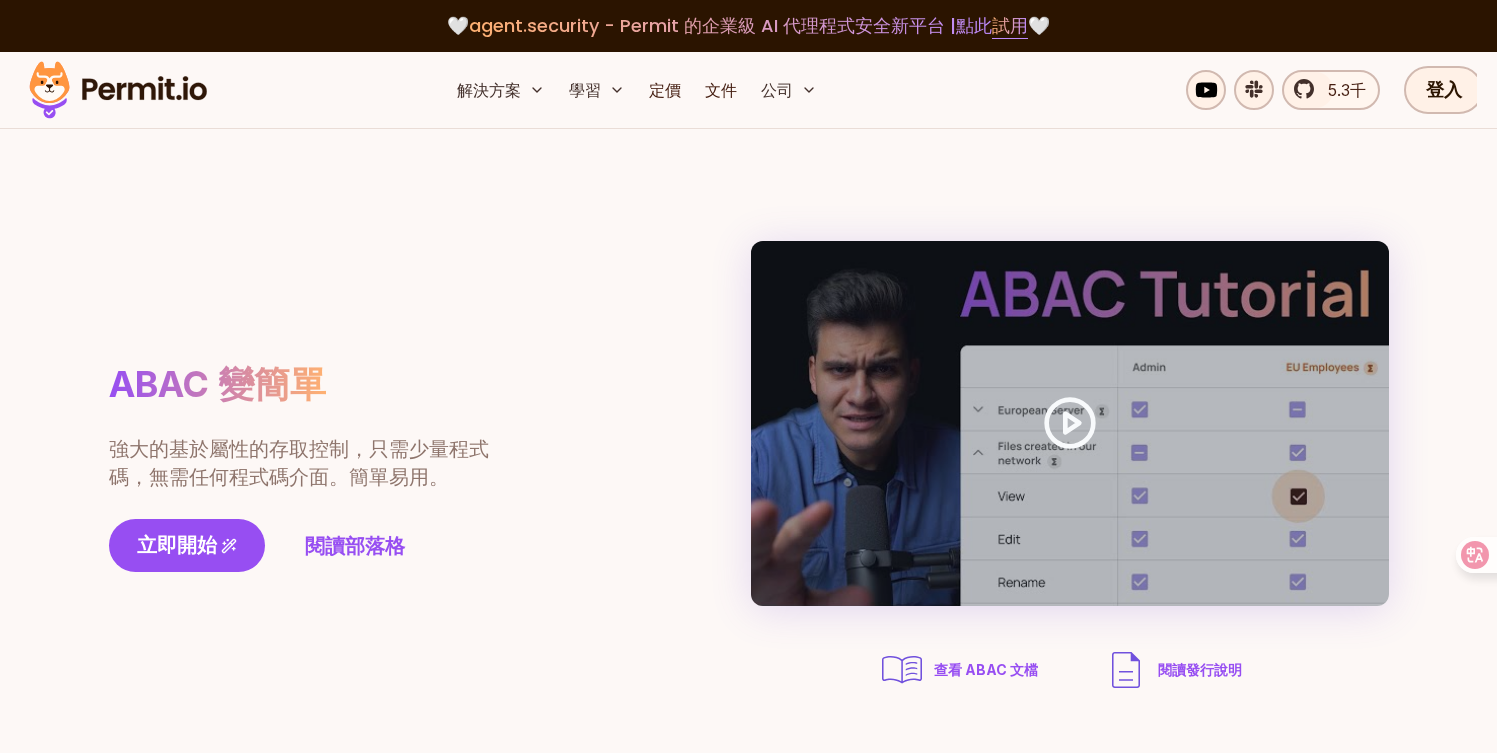 click on "查看 ABAC 文檔" at bounding box center (986, 669) 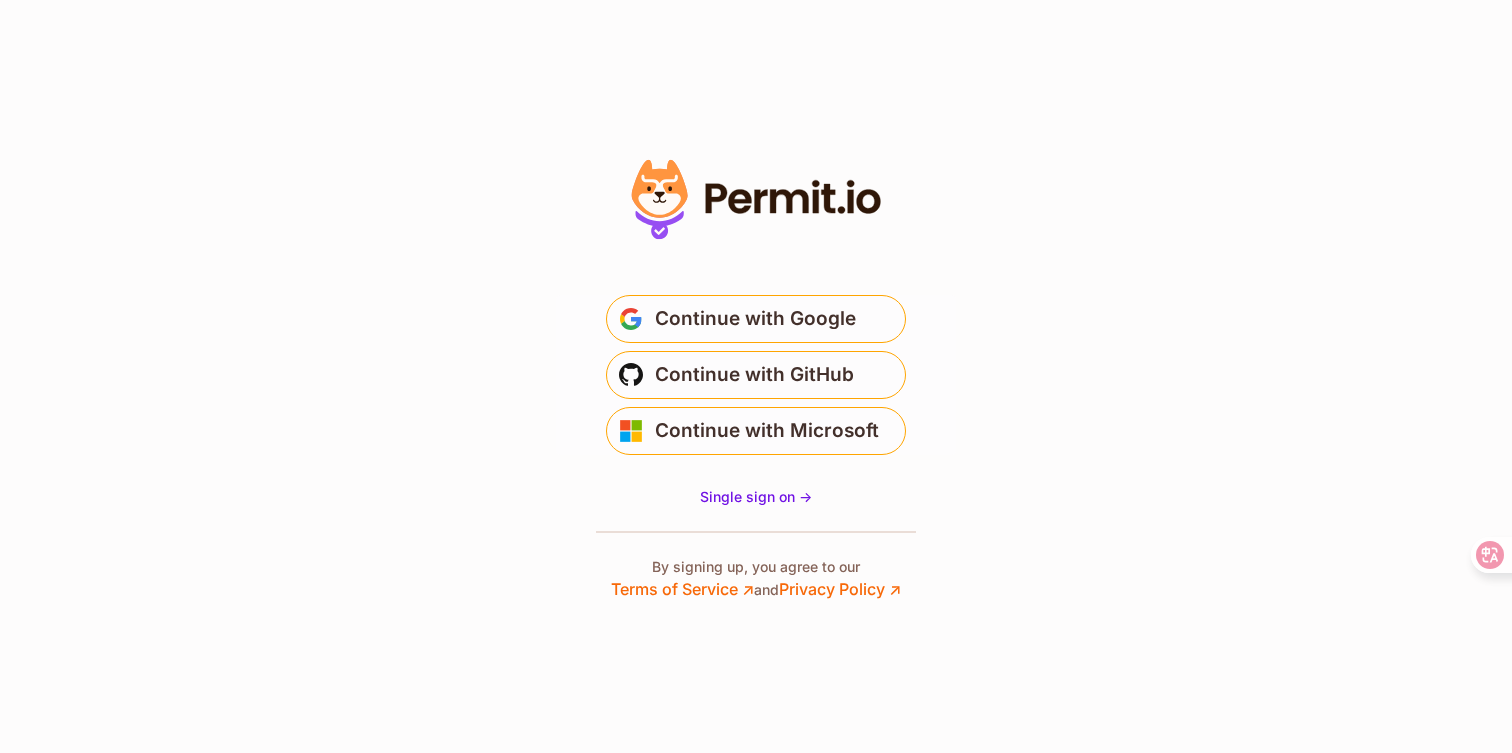 scroll, scrollTop: 0, scrollLeft: 0, axis: both 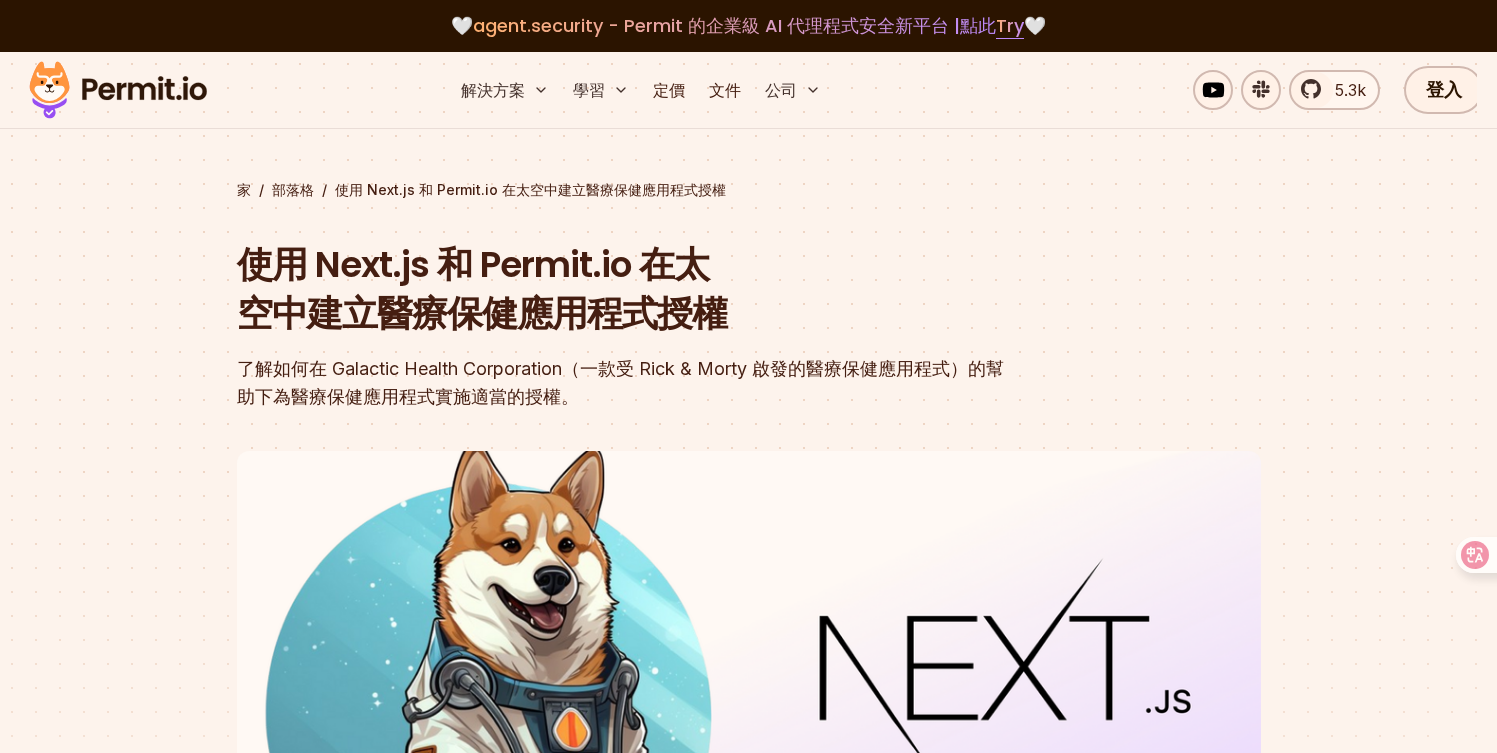 drag, startPoint x: 255, startPoint y: 372, endPoint x: 906, endPoint y: 350, distance: 651.37164 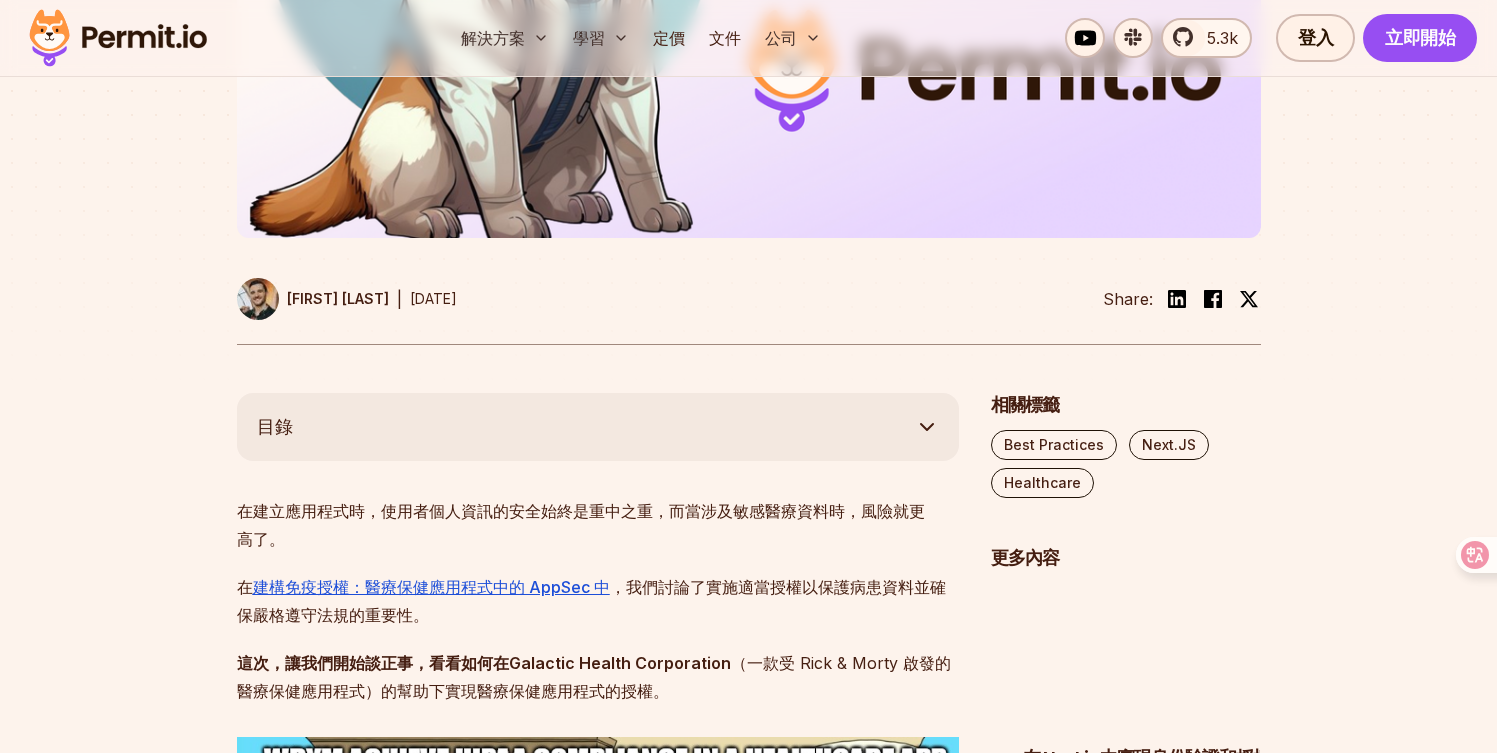 scroll, scrollTop: 1071, scrollLeft: 0, axis: vertical 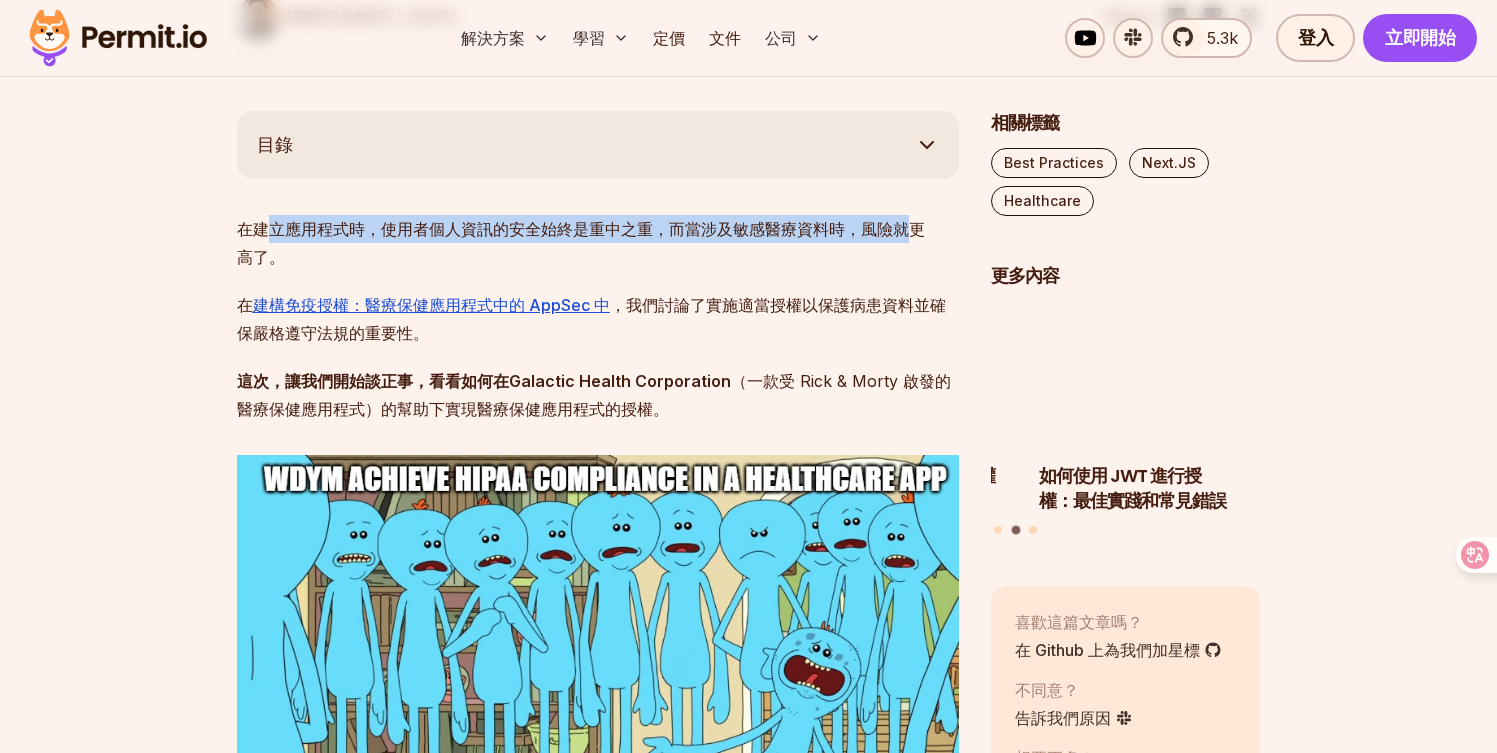 drag, startPoint x: 268, startPoint y: 234, endPoint x: 909, endPoint y: 220, distance: 641.1529 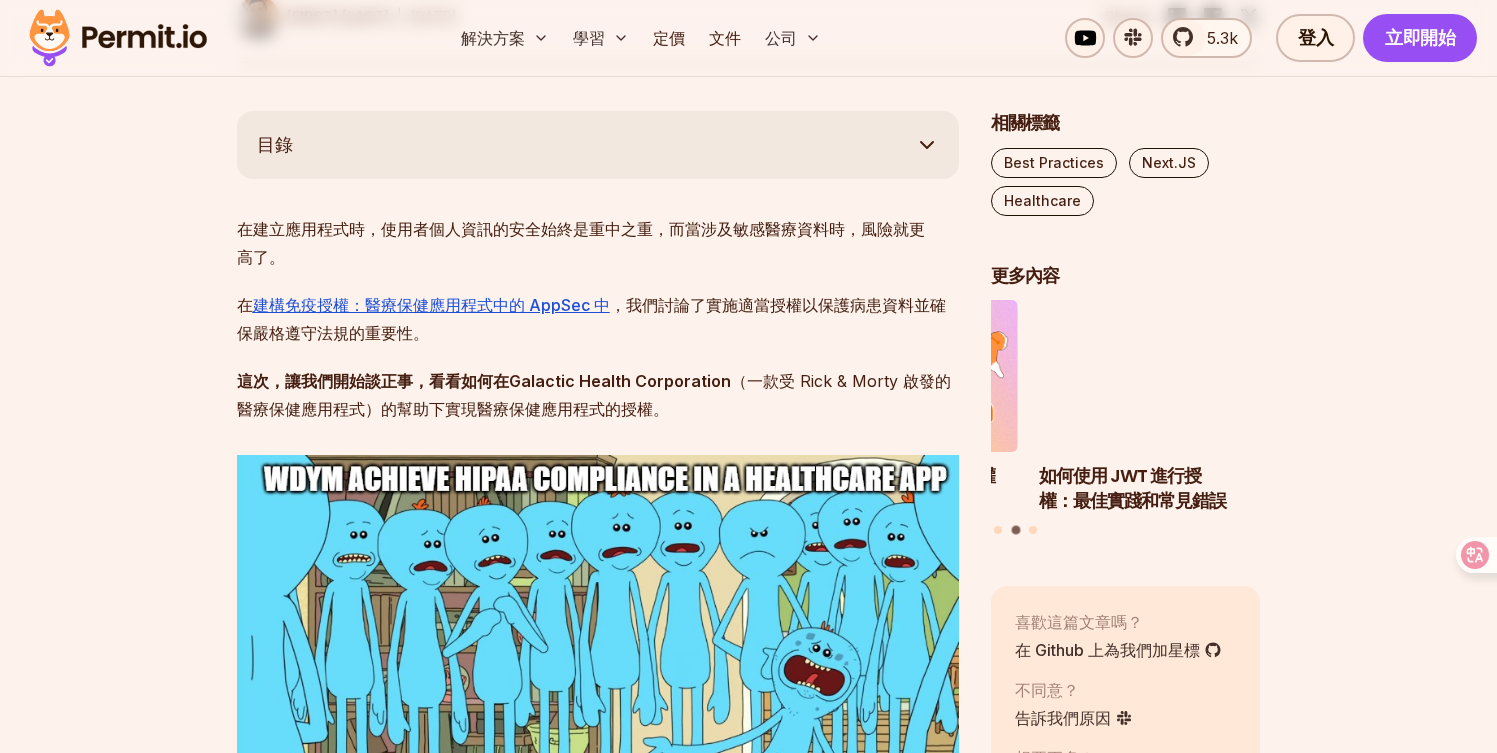 drag, startPoint x: 669, startPoint y: 300, endPoint x: 914, endPoint y: 304, distance: 245.03265 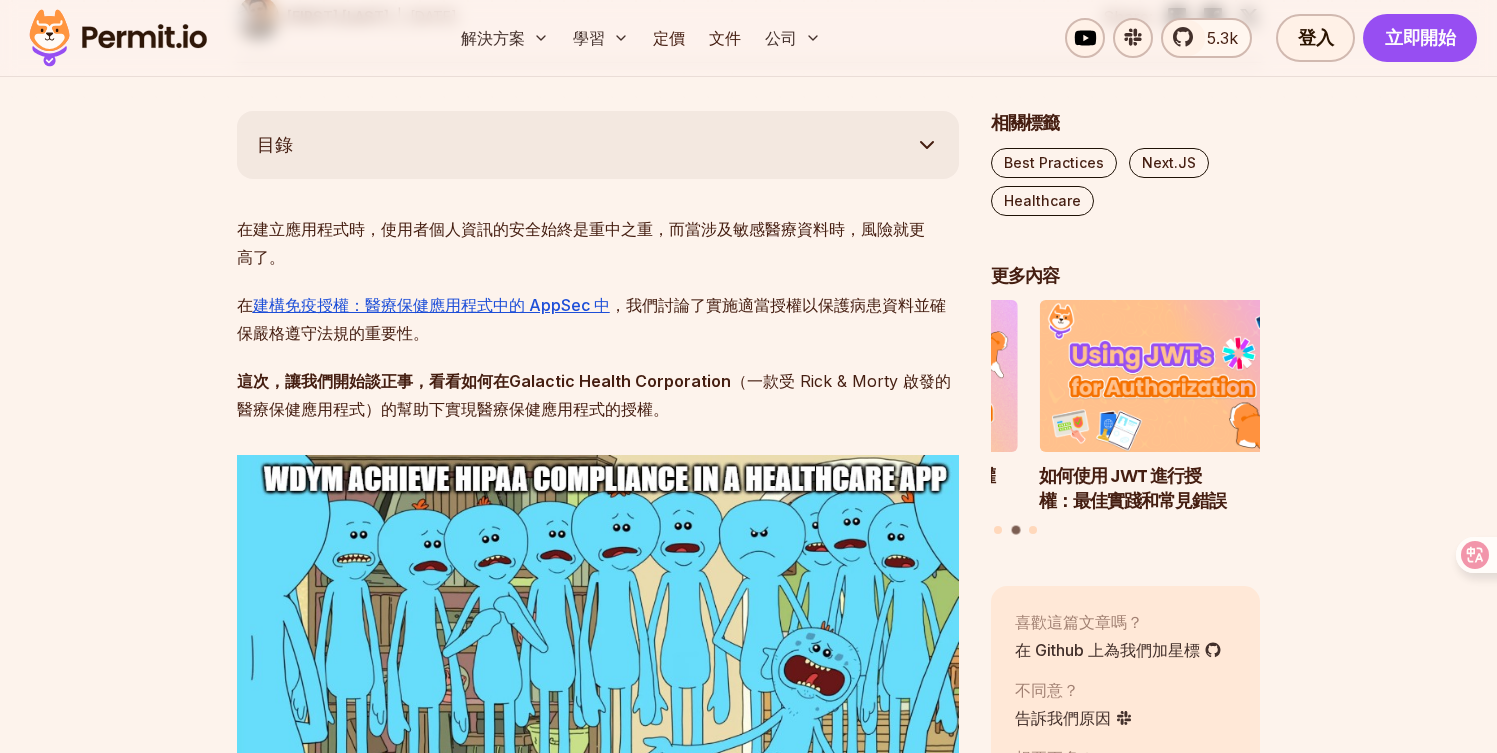 click on "，我們討論了實施適當授權以保護病患資料並確保嚴格遵守法規的重要性。" at bounding box center [591, 319] 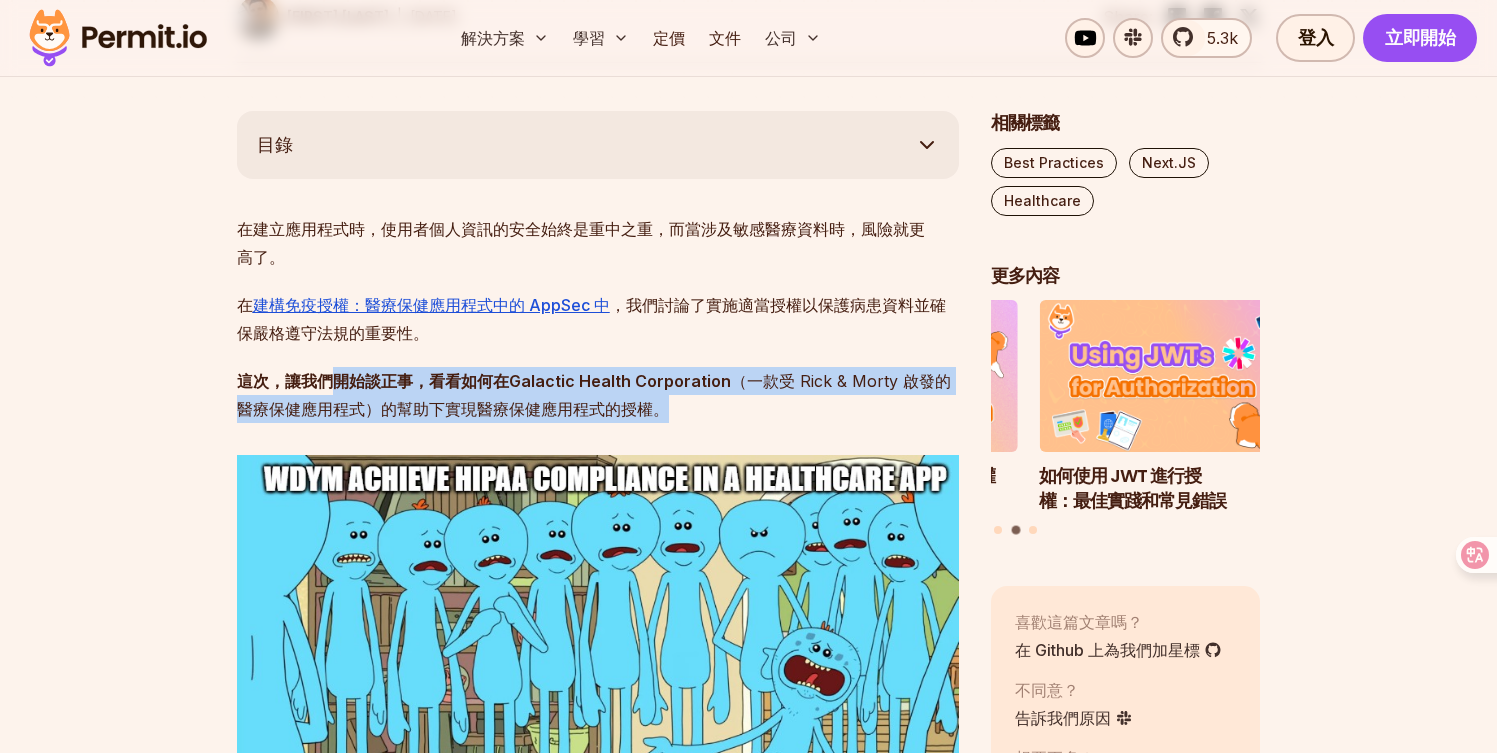 drag, startPoint x: 335, startPoint y: 389, endPoint x: 700, endPoint y: 387, distance: 365.0055 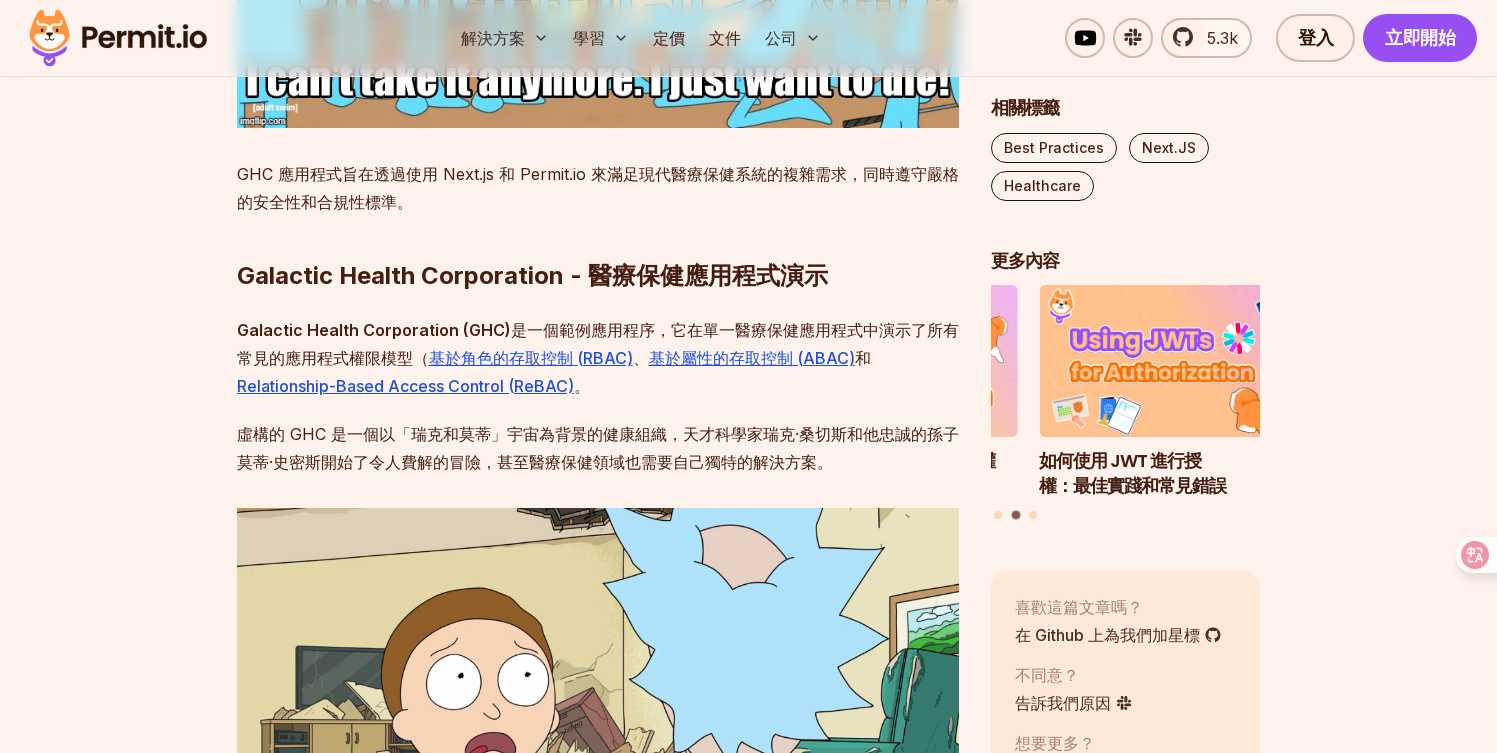 scroll, scrollTop: 1852, scrollLeft: 0, axis: vertical 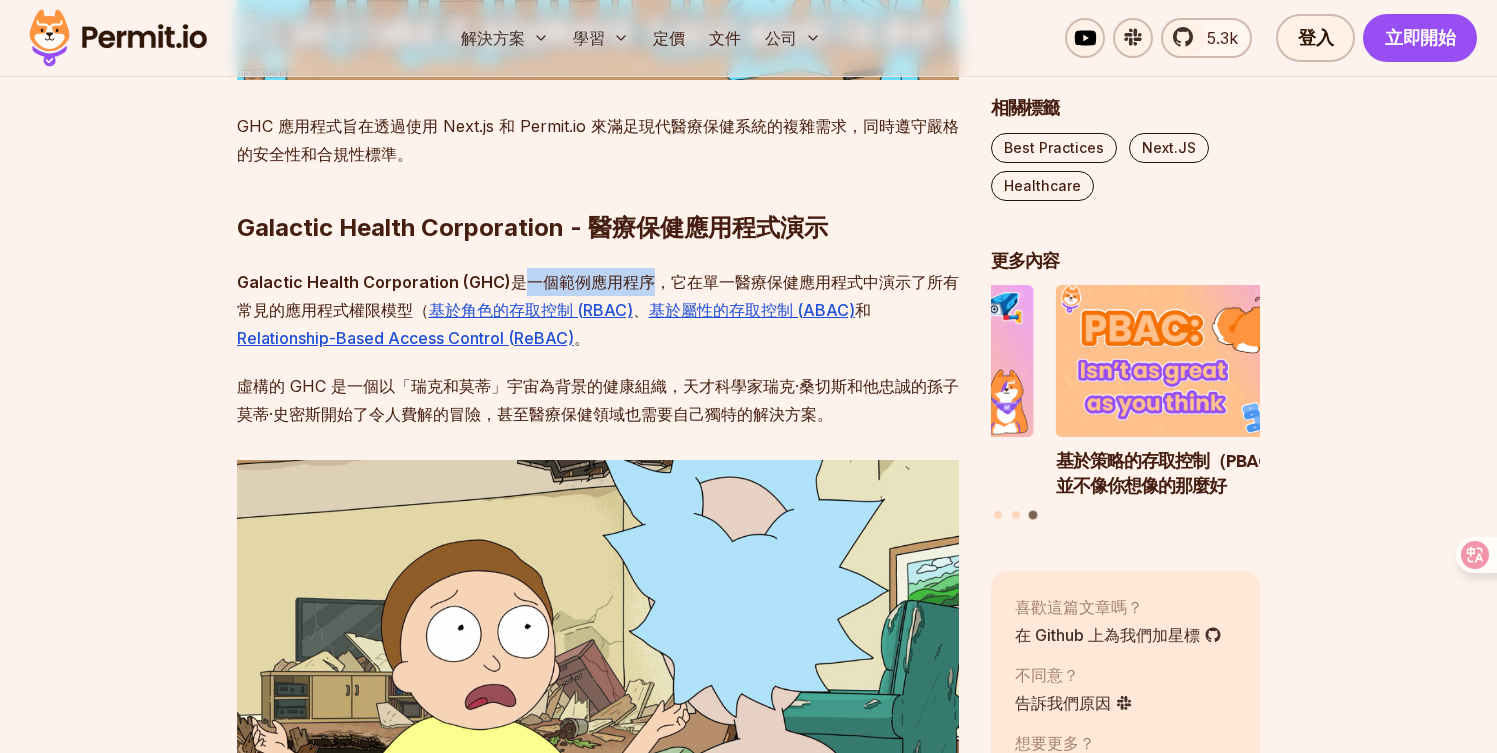 drag, startPoint x: 514, startPoint y: 281, endPoint x: 658, endPoint y: 277, distance: 144.05554 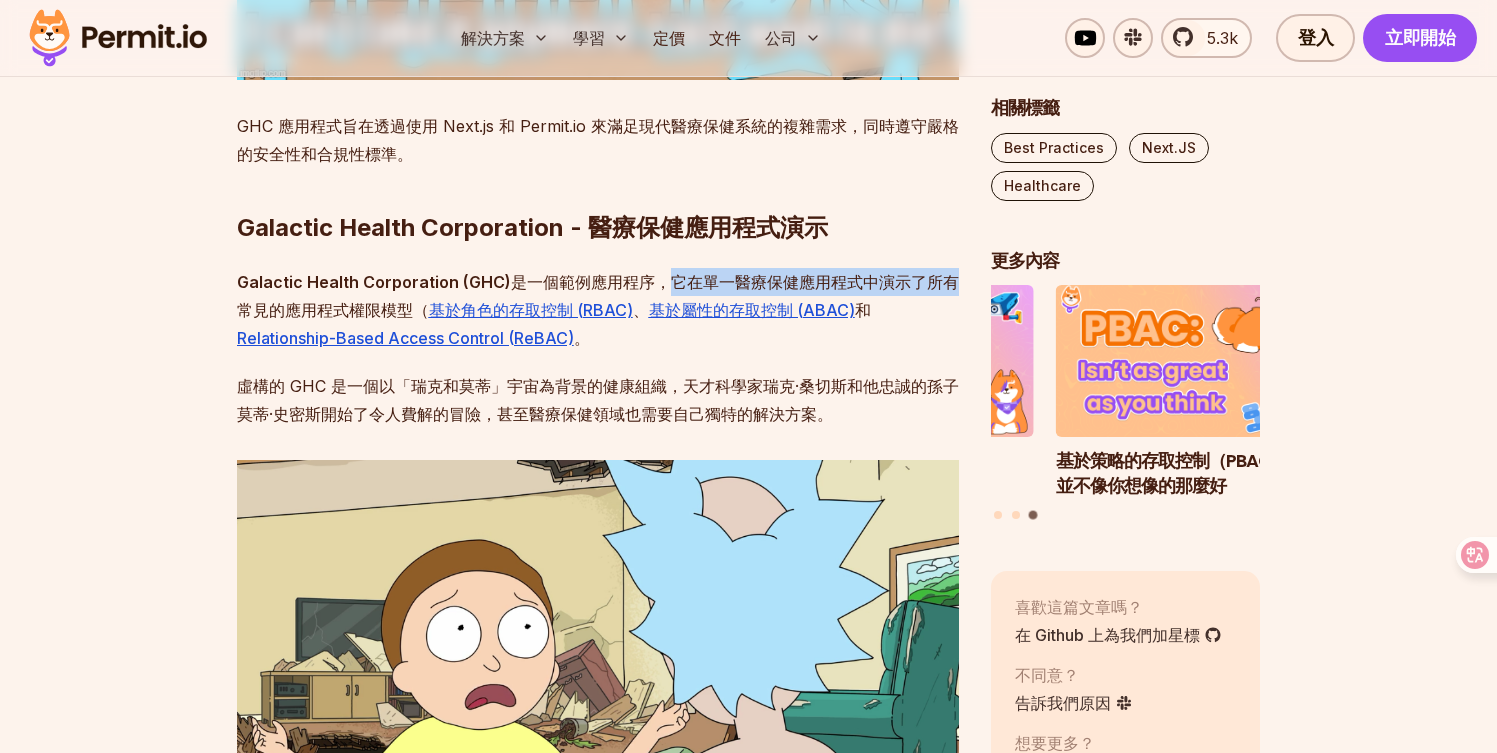 drag, startPoint x: 670, startPoint y: 277, endPoint x: 942, endPoint y: 279, distance: 272.00735 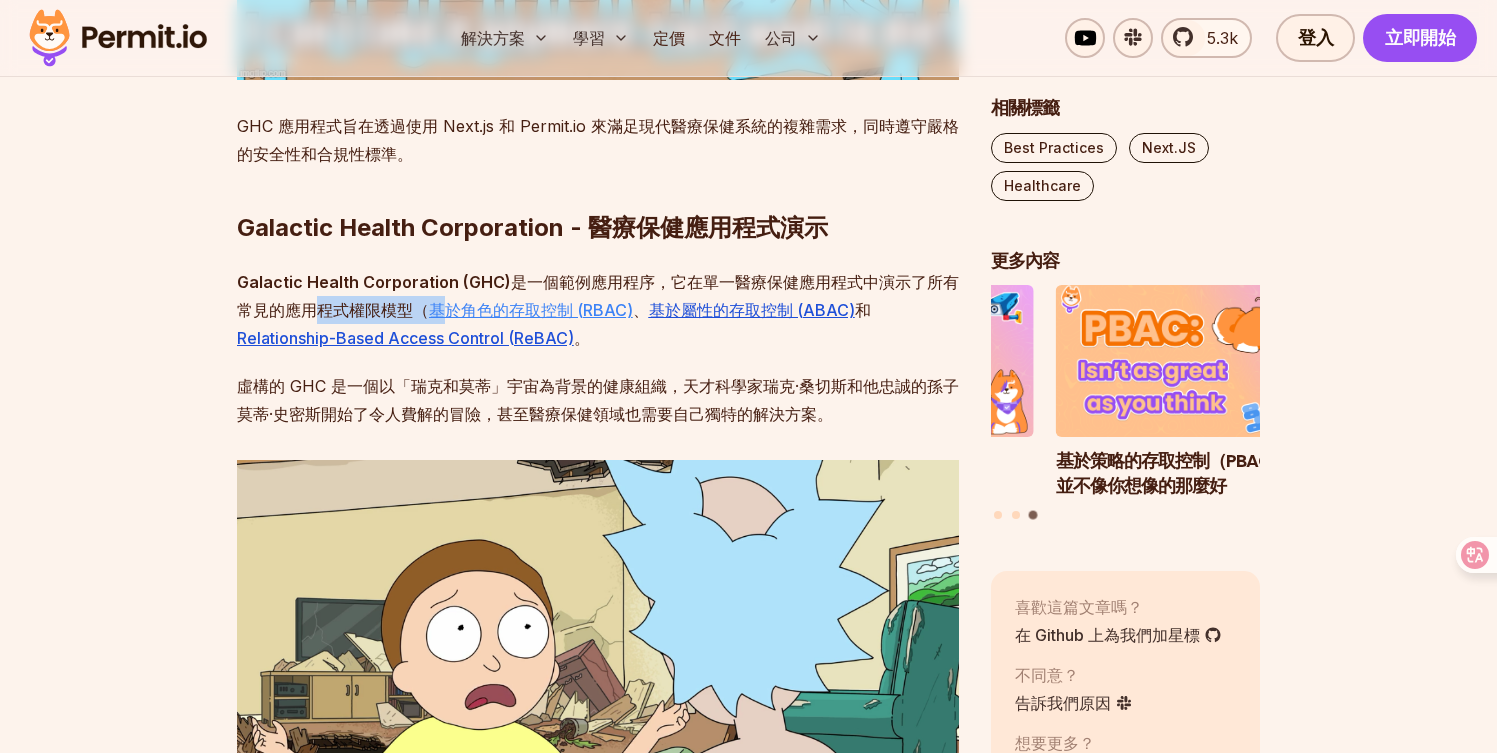 drag, startPoint x: 309, startPoint y: 315, endPoint x: 438, endPoint y: 308, distance: 129.18979 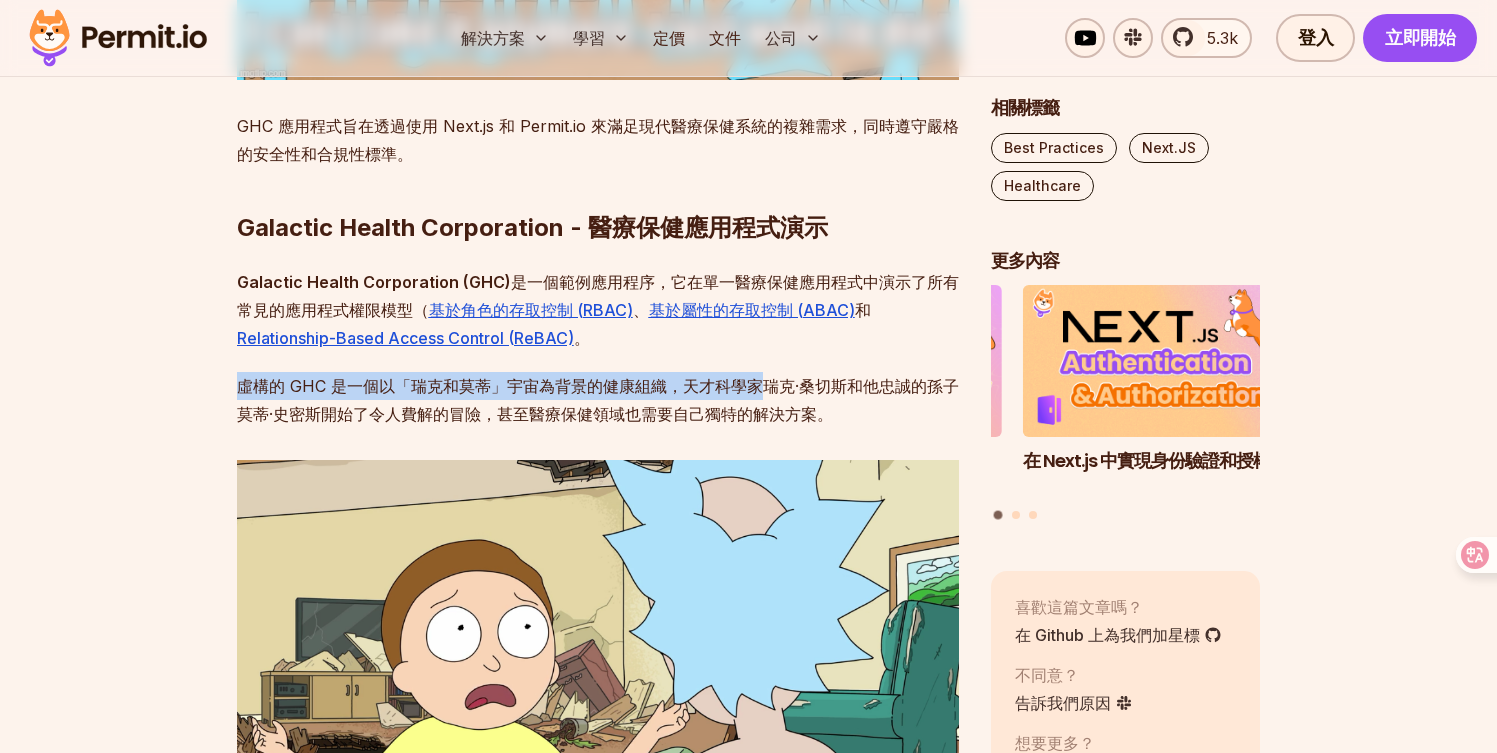 drag, startPoint x: 228, startPoint y: 393, endPoint x: 764, endPoint y: 392, distance: 536.0009 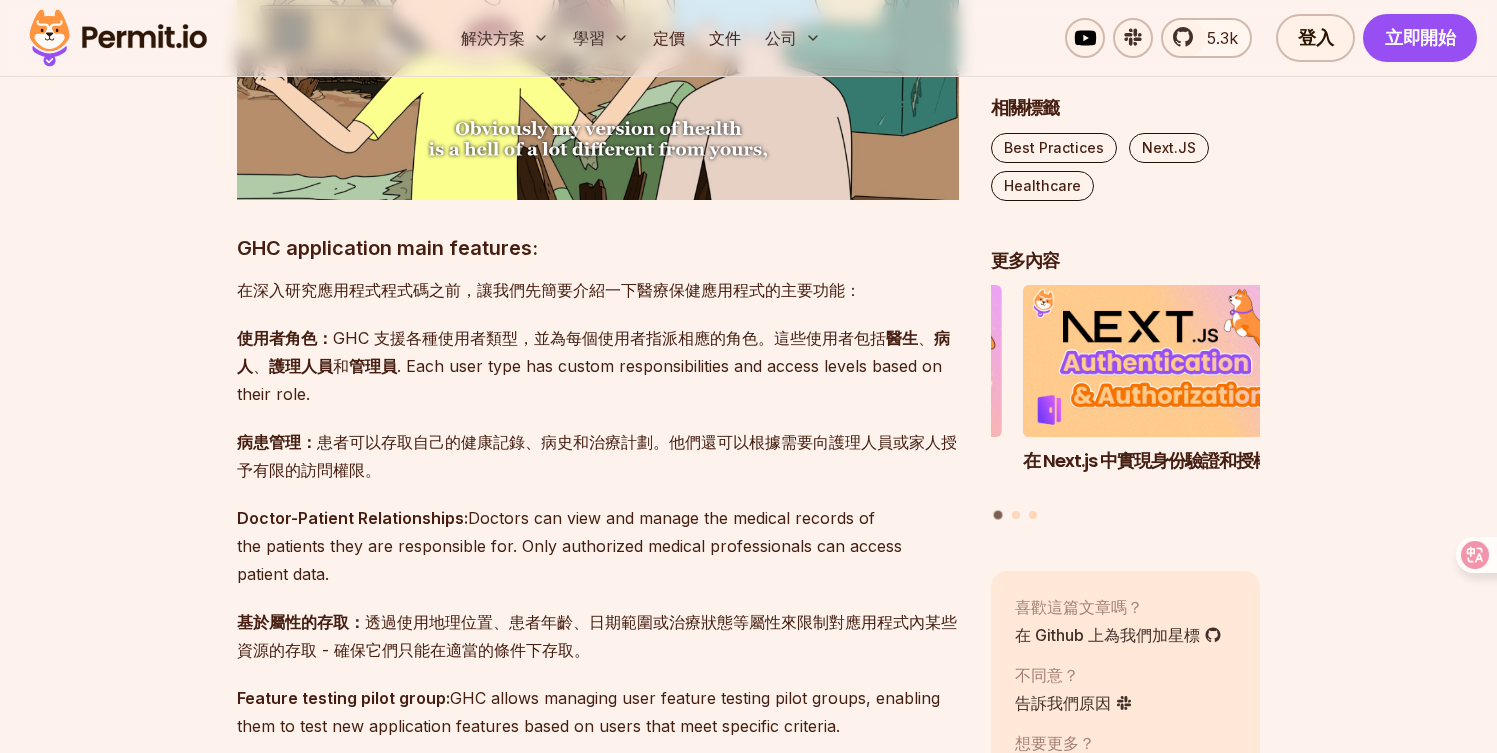 scroll, scrollTop: 2494, scrollLeft: 0, axis: vertical 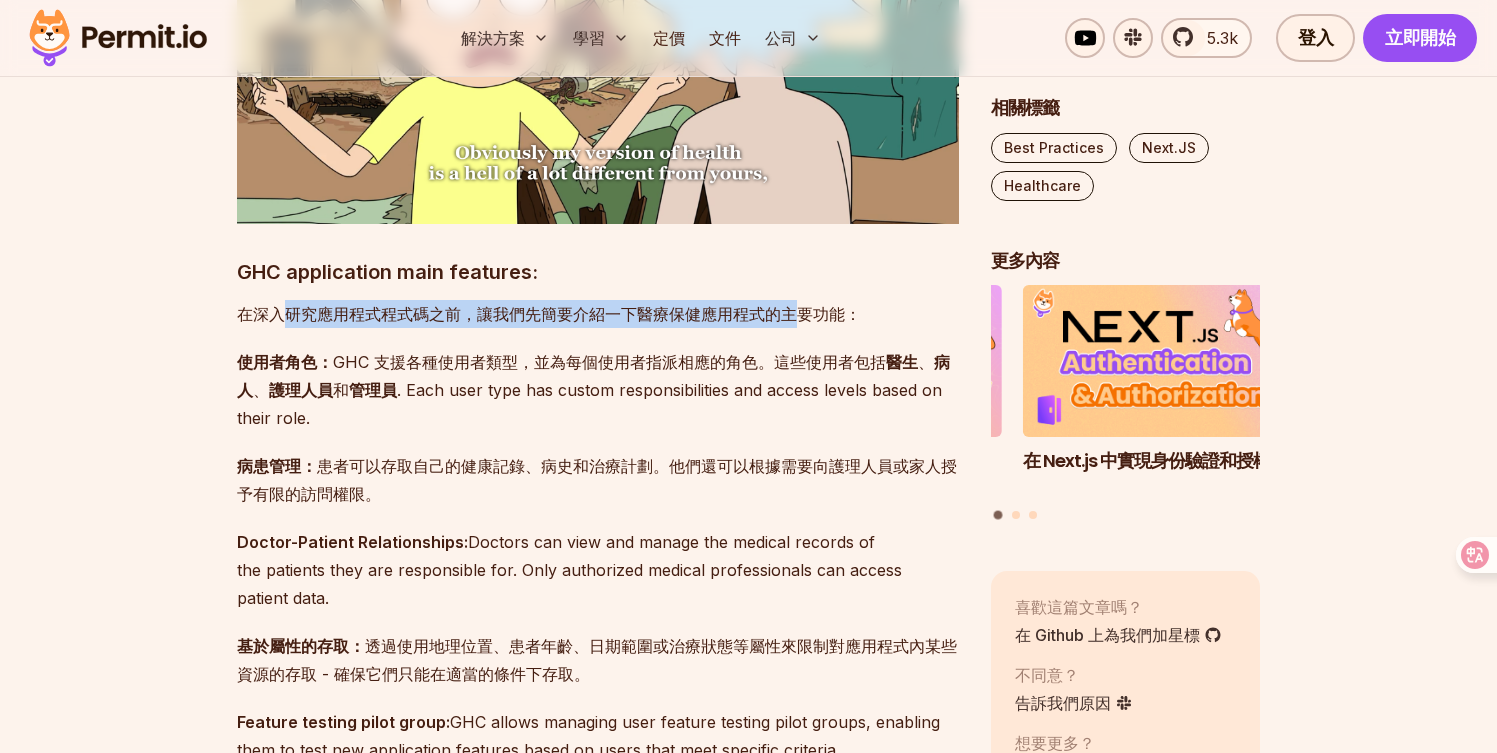 drag, startPoint x: 283, startPoint y: 312, endPoint x: 805, endPoint y: 305, distance: 522.04694 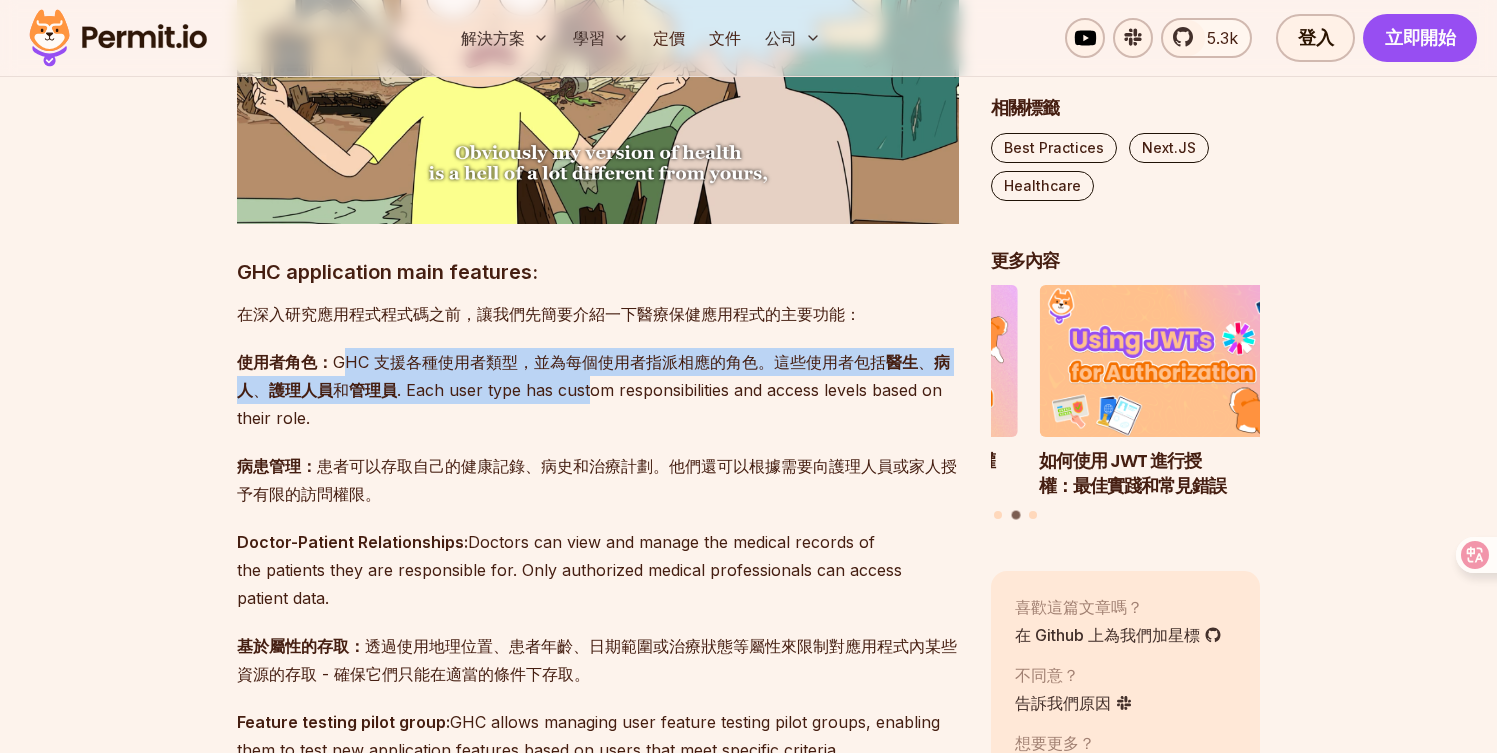drag, startPoint x: 338, startPoint y: 364, endPoint x: 856, endPoint y: 385, distance: 518.4255 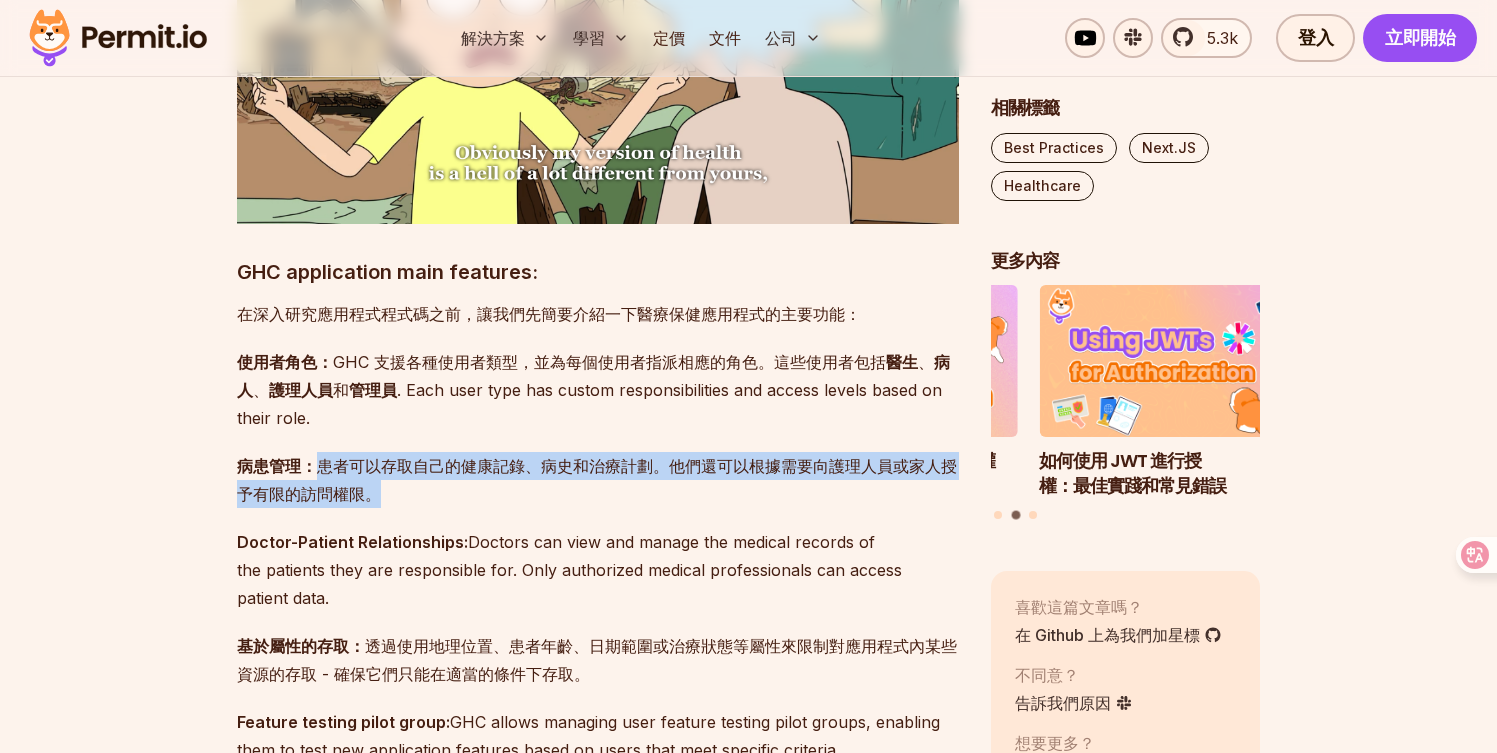 drag, startPoint x: 311, startPoint y: 438, endPoint x: 443, endPoint y: 472, distance: 136.30847 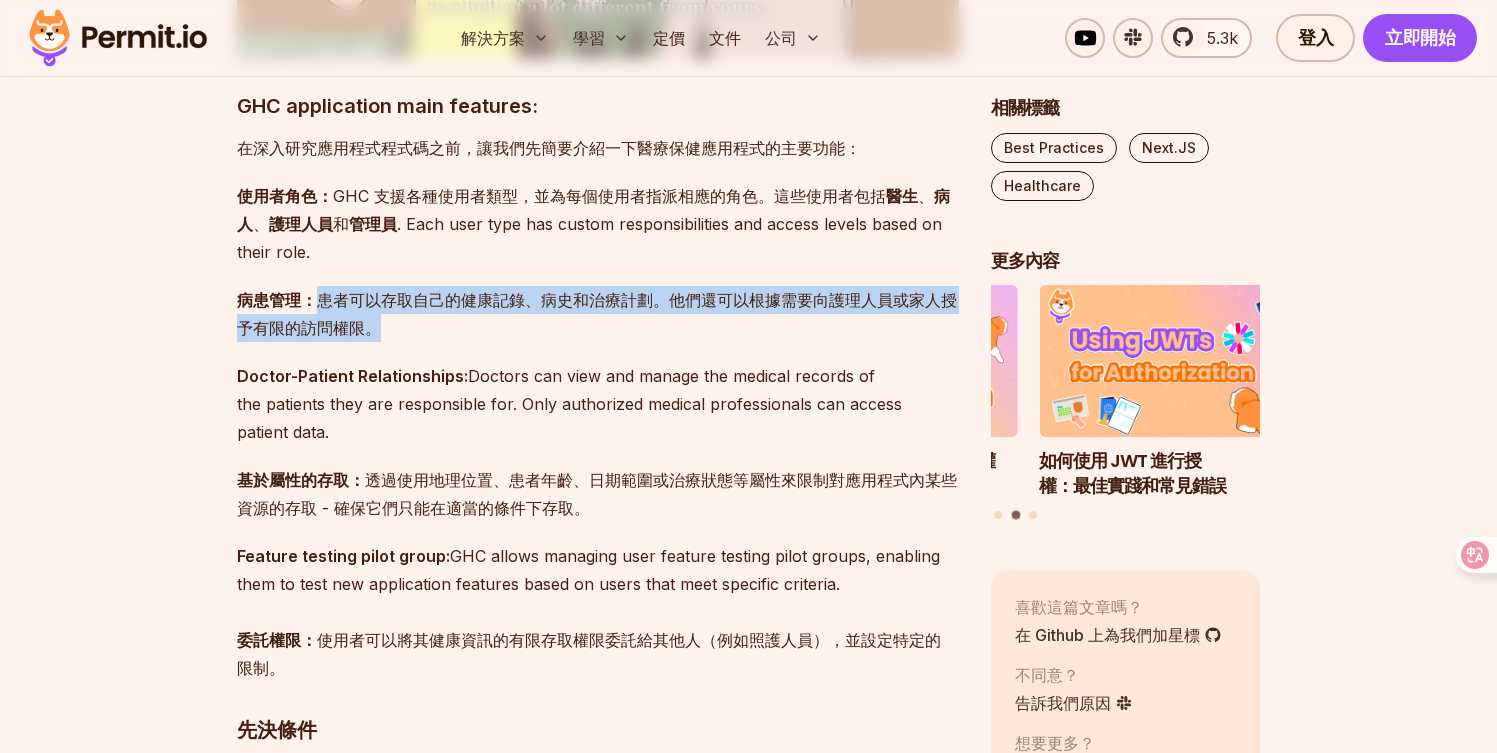 scroll, scrollTop: 2674, scrollLeft: 0, axis: vertical 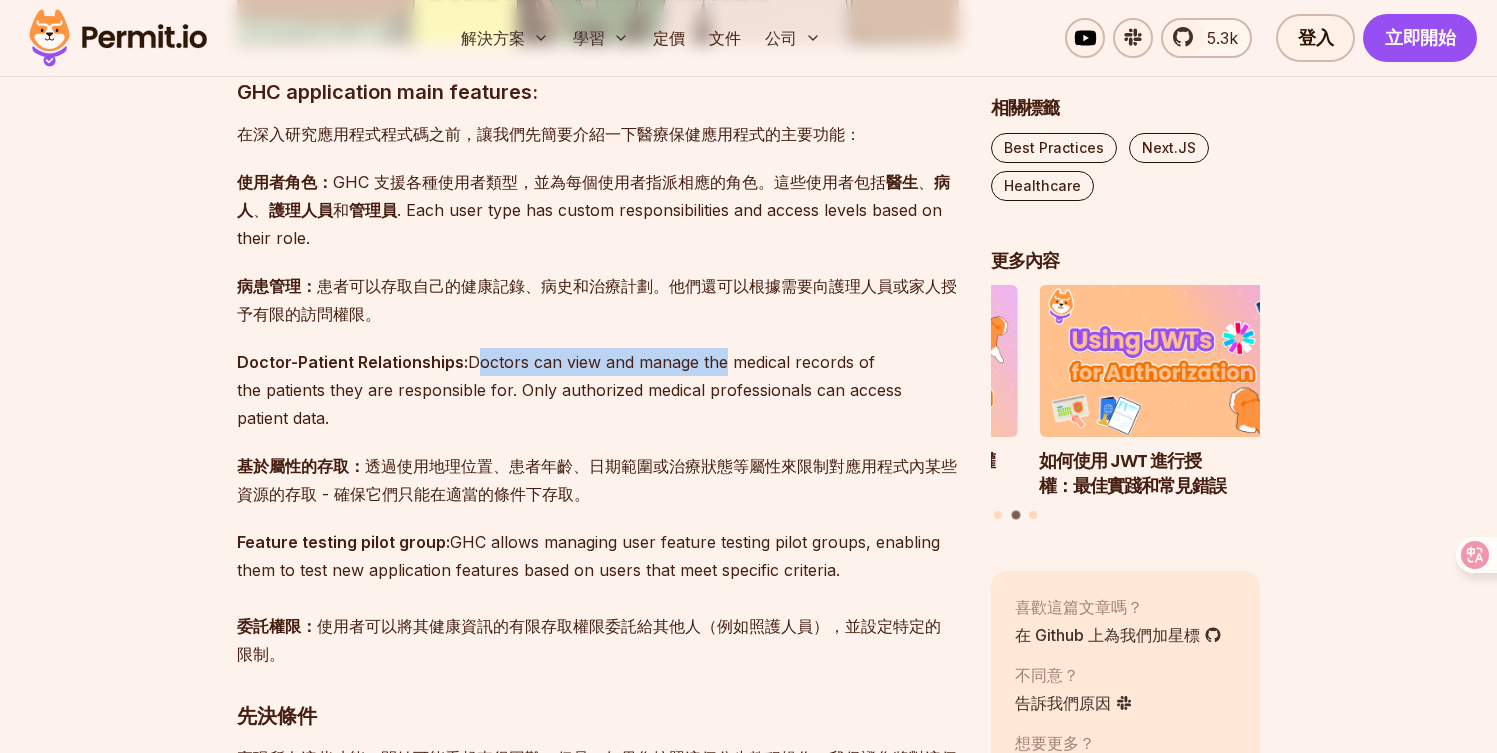 drag, startPoint x: 336, startPoint y: 338, endPoint x: 818, endPoint y: 331, distance: 482.05084 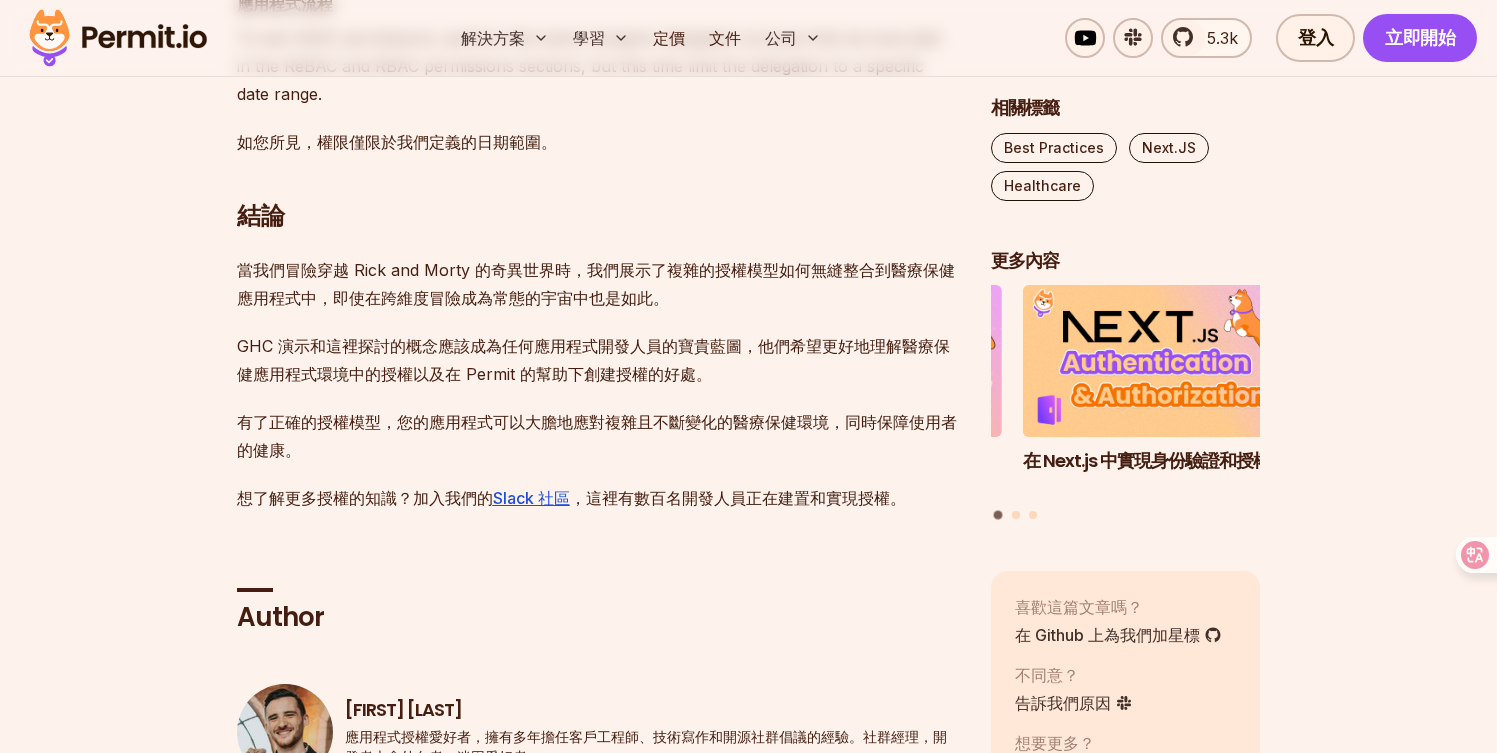 scroll, scrollTop: 14166, scrollLeft: 0, axis: vertical 